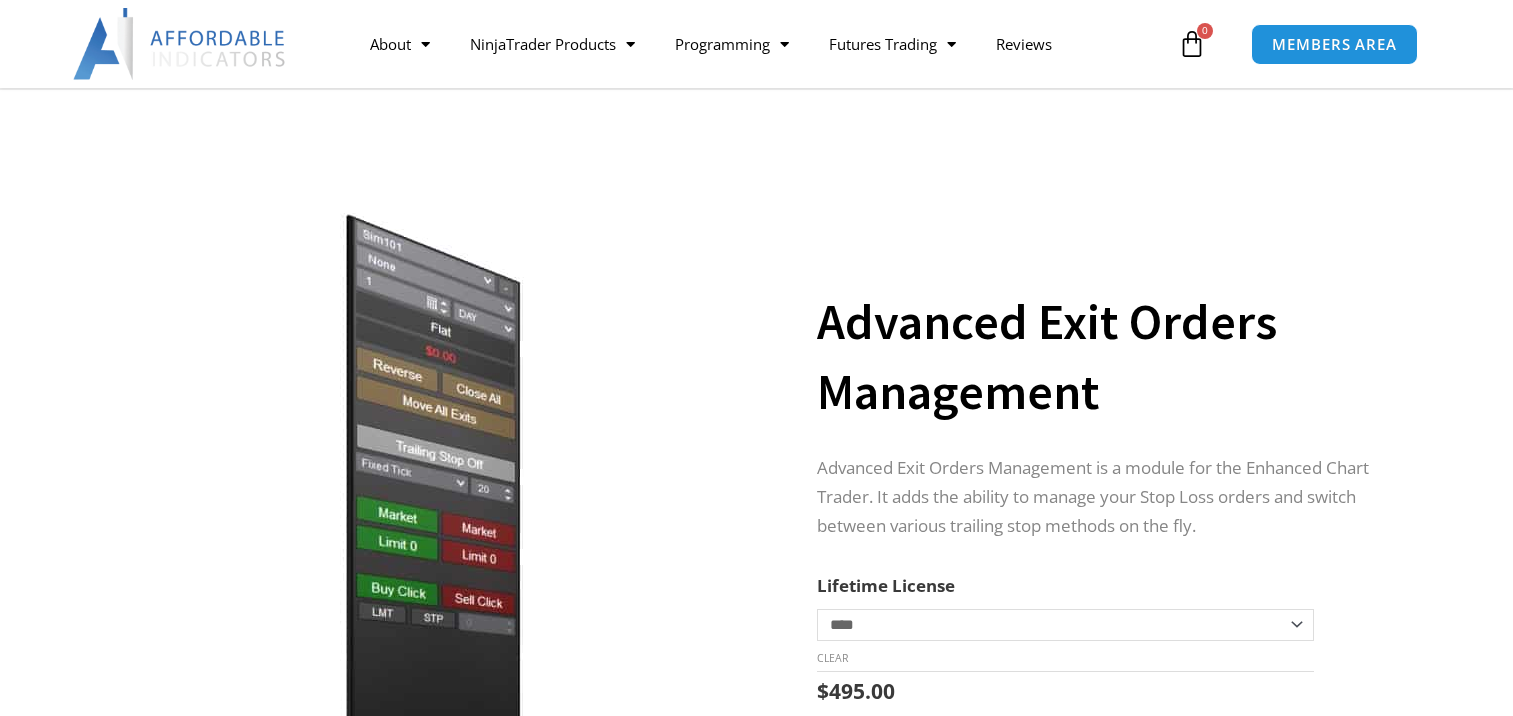 scroll, scrollTop: 200, scrollLeft: 0, axis: vertical 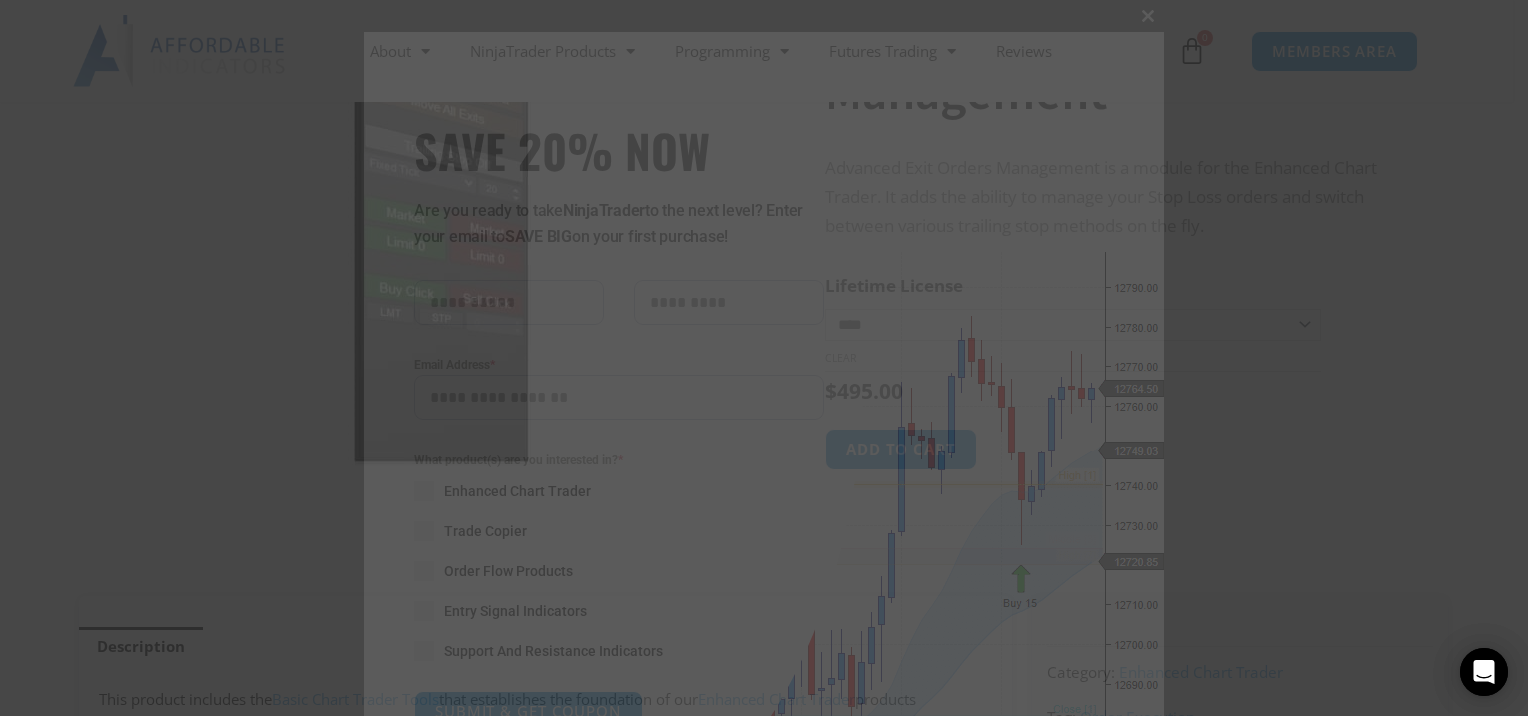 click at bounding box center [1148, 16] 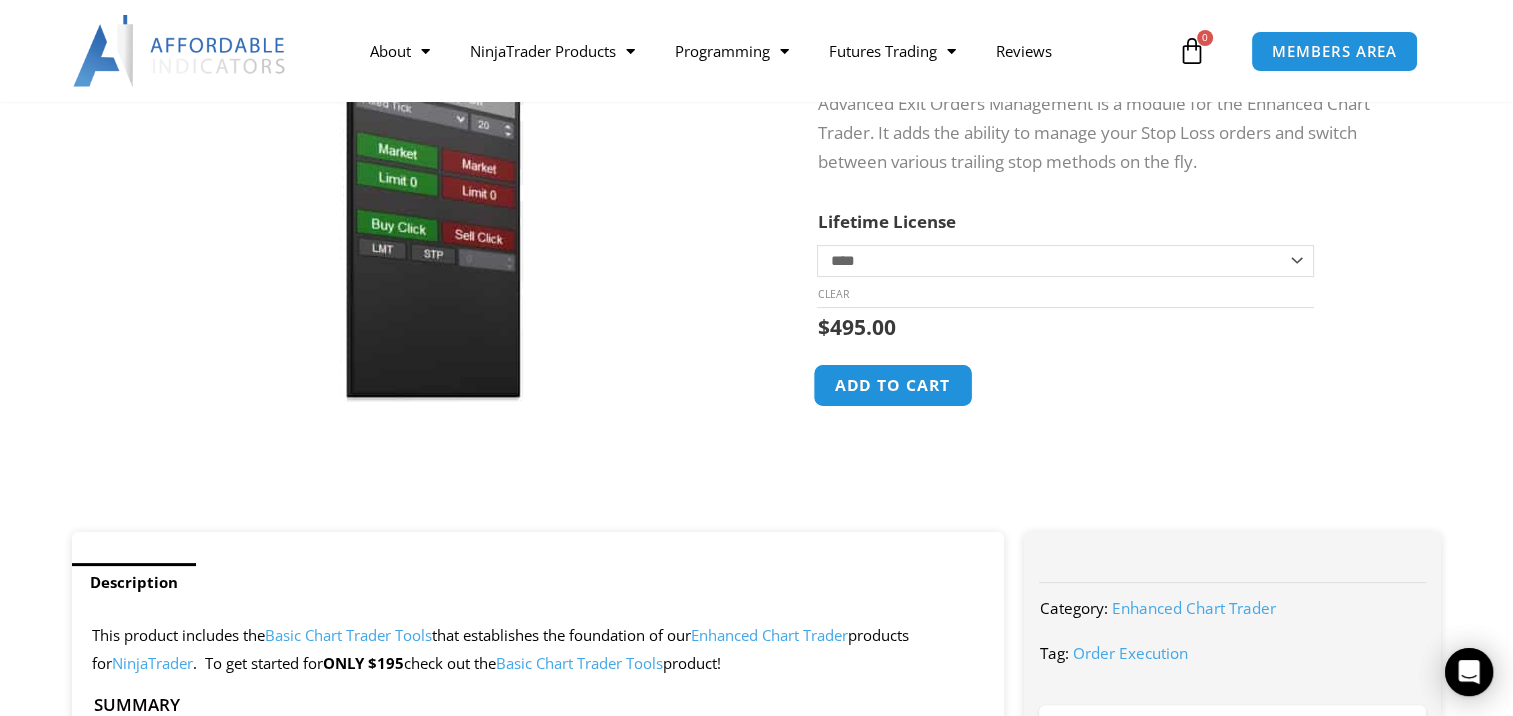 scroll, scrollTop: 400, scrollLeft: 0, axis: vertical 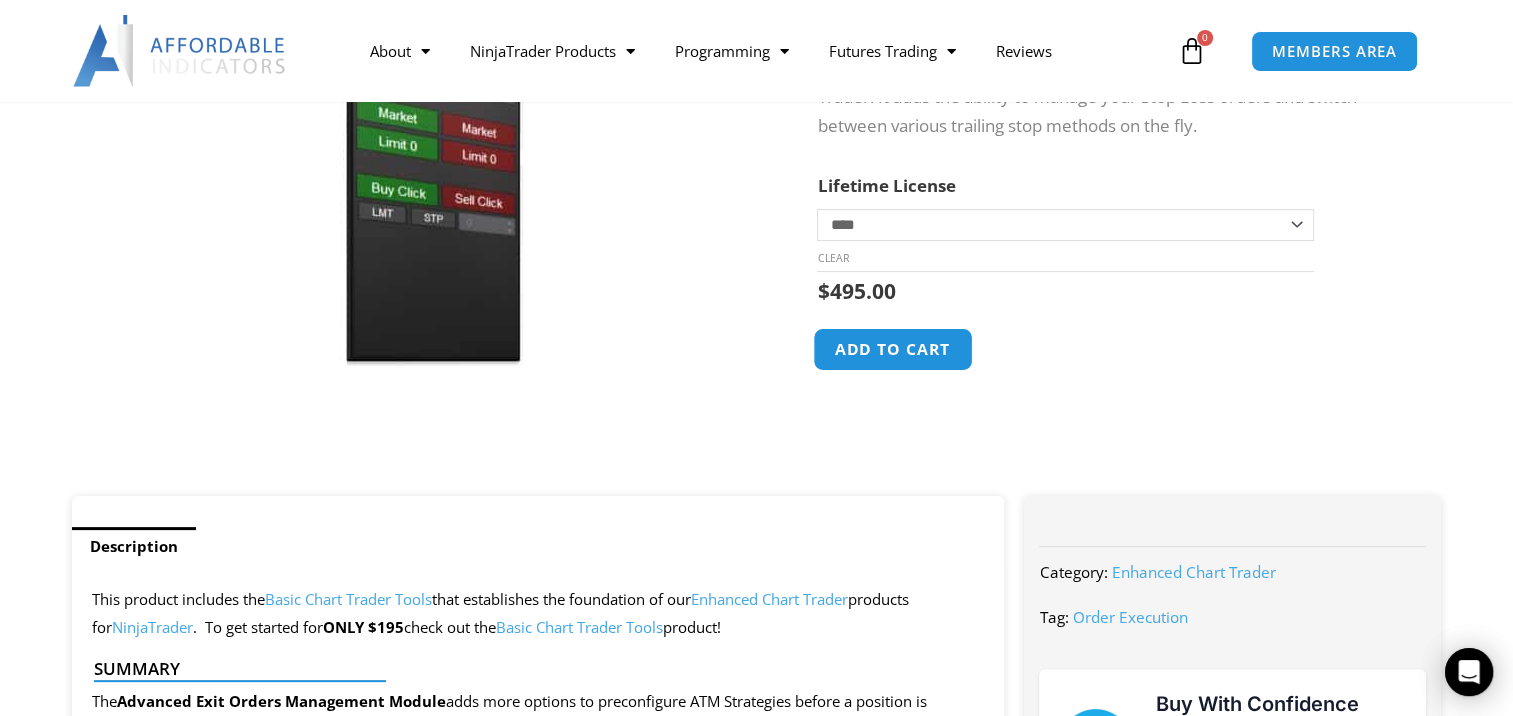 click on "Add to cart" 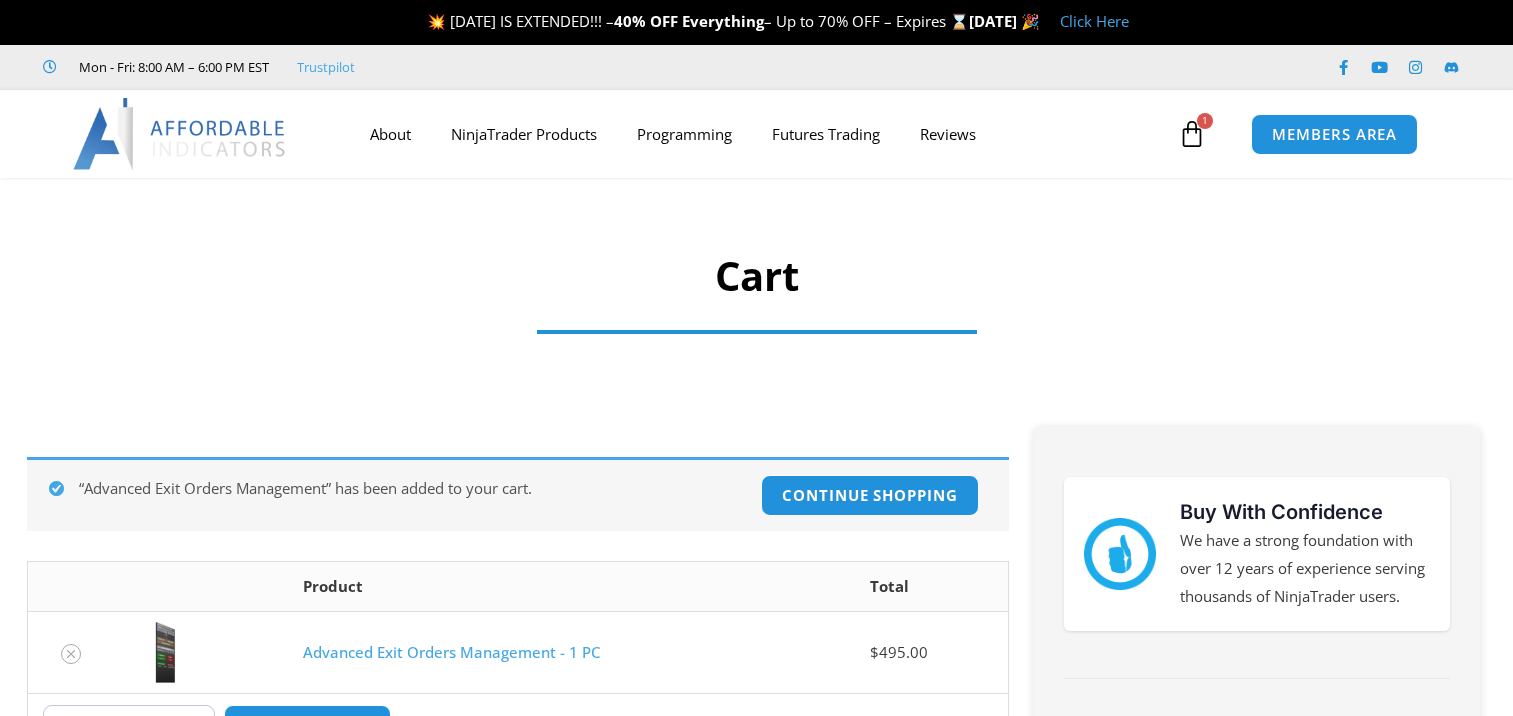 scroll, scrollTop: 0, scrollLeft: 0, axis: both 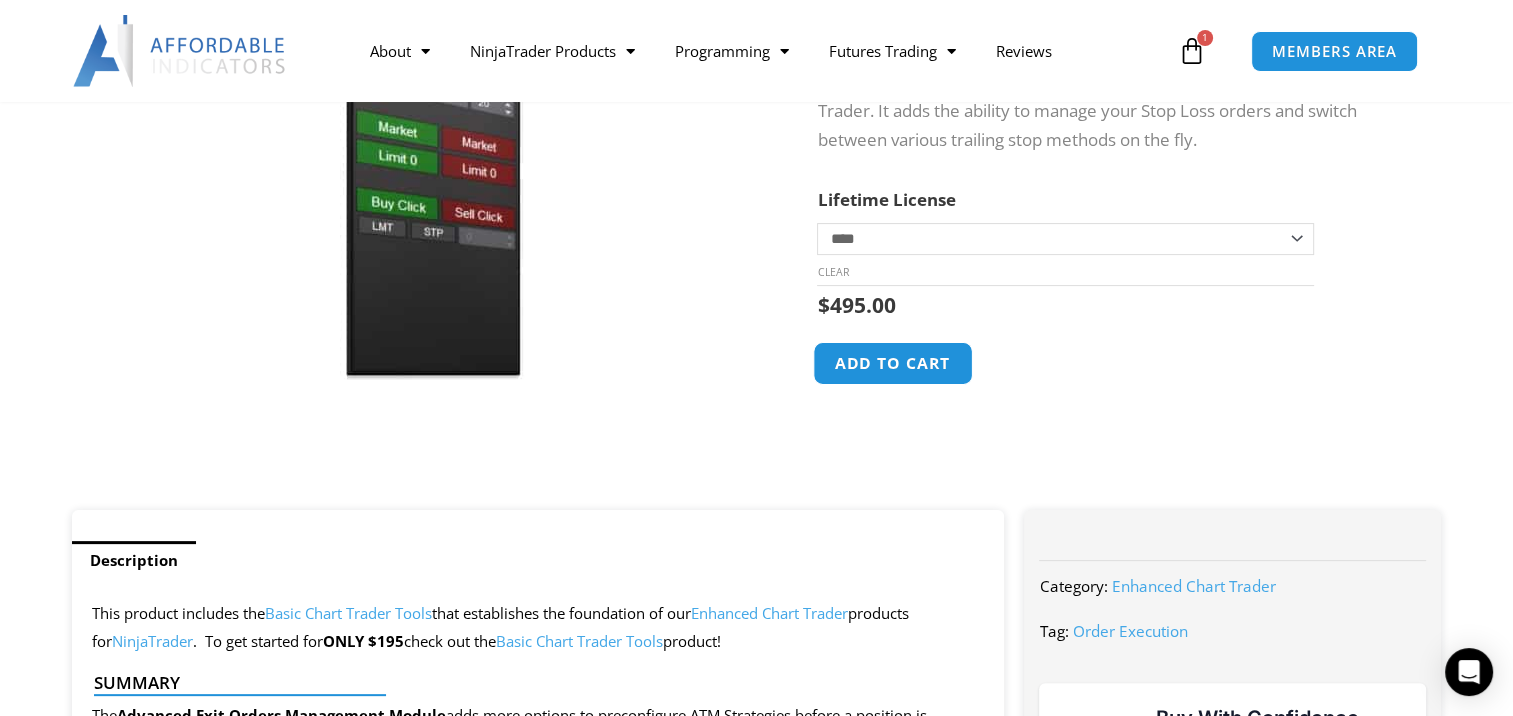 click on "Add to cart" 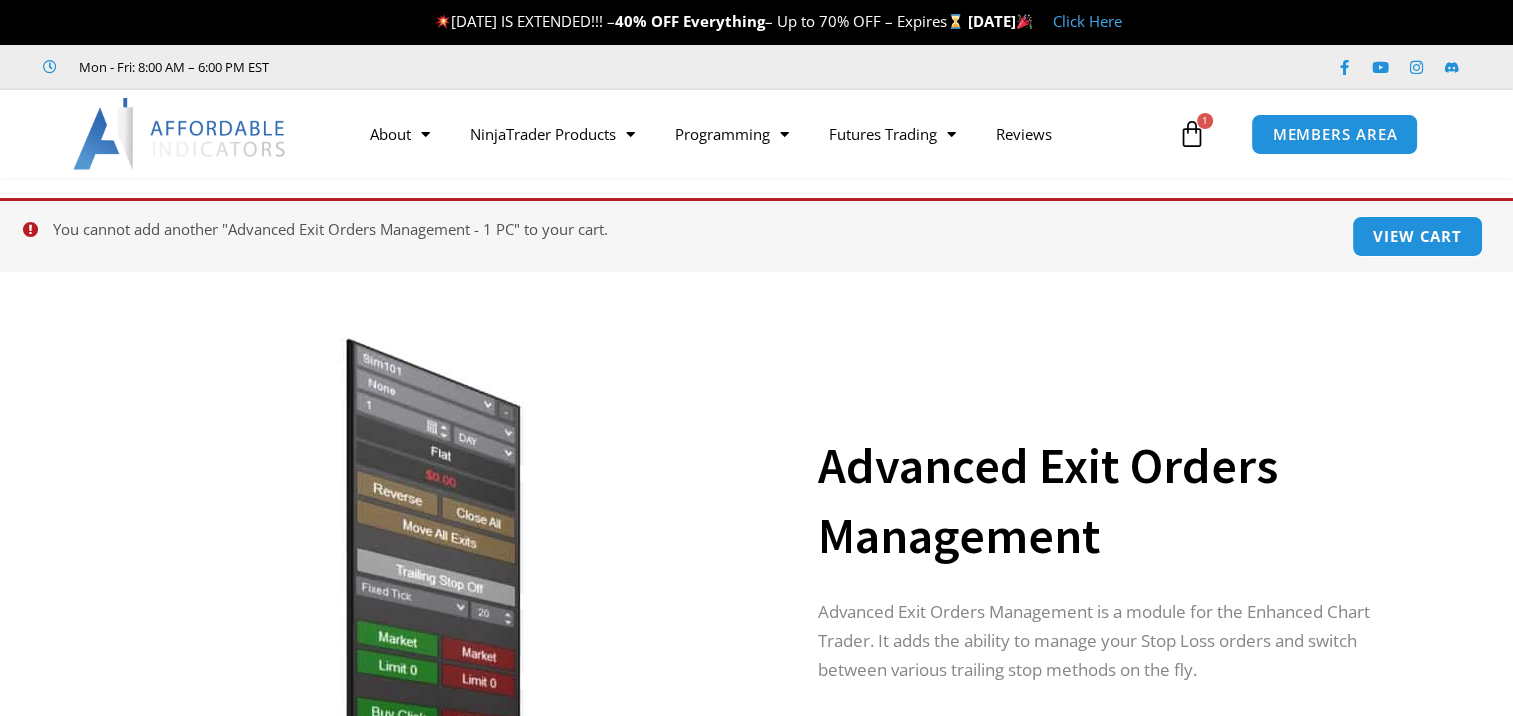 scroll, scrollTop: 281, scrollLeft: 0, axis: vertical 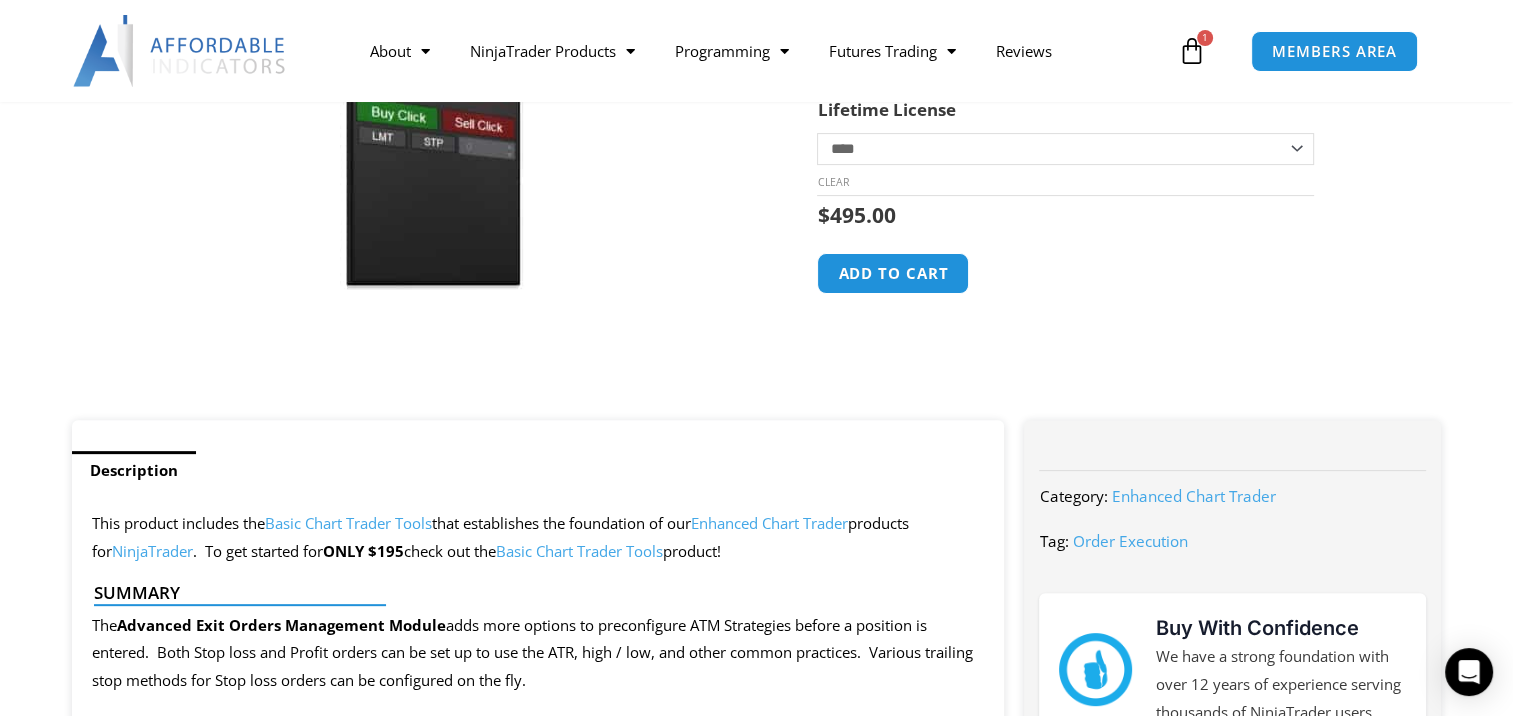 click at bounding box center (1192, 51) 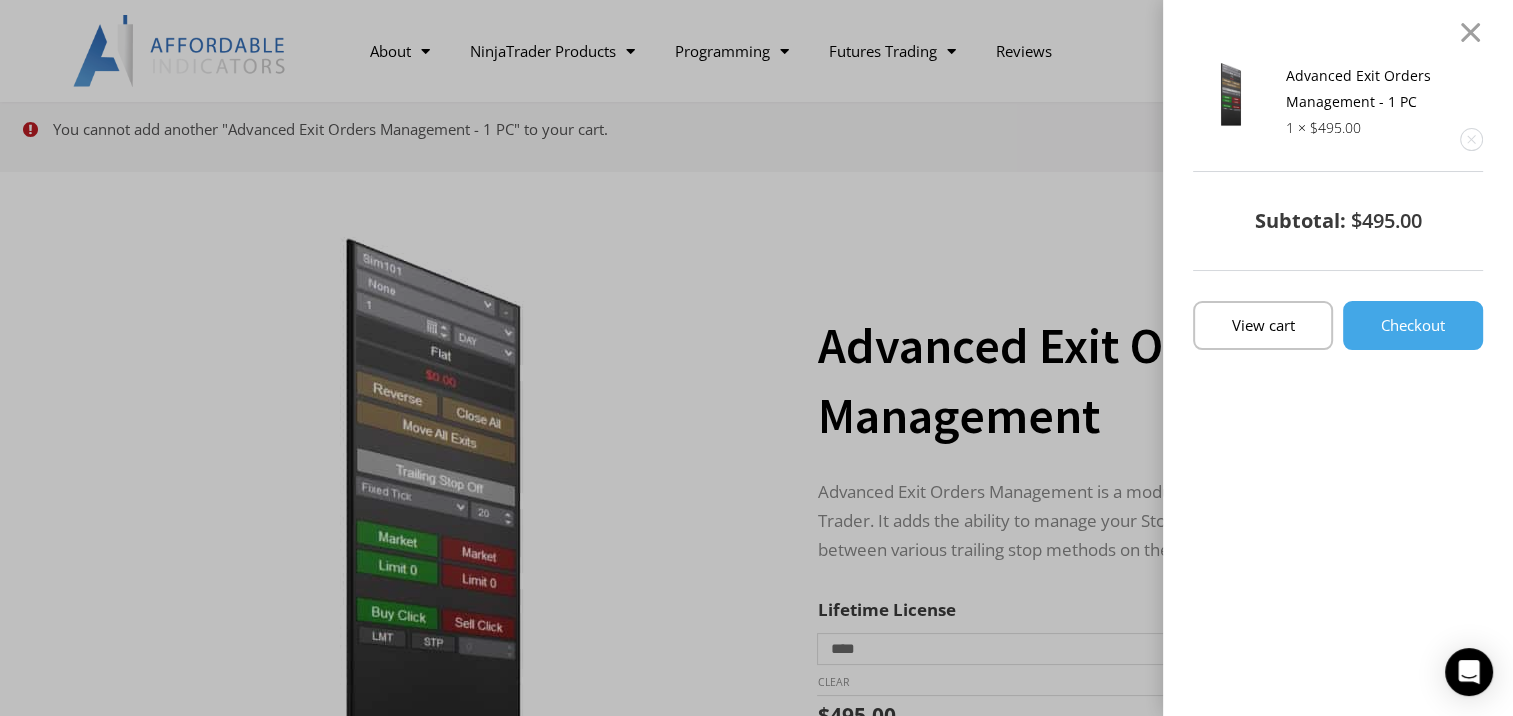 scroll, scrollTop: 0, scrollLeft: 0, axis: both 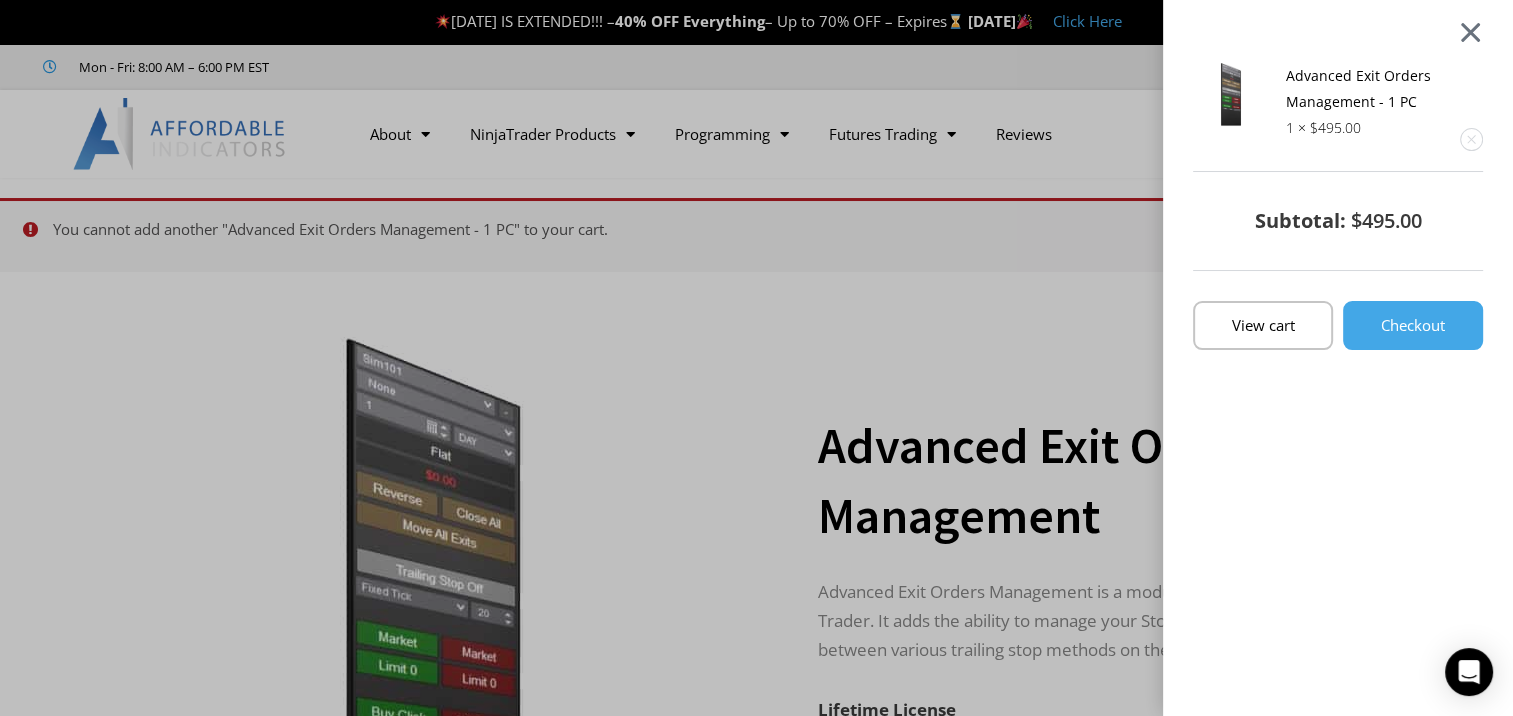 click at bounding box center (1470, 31) 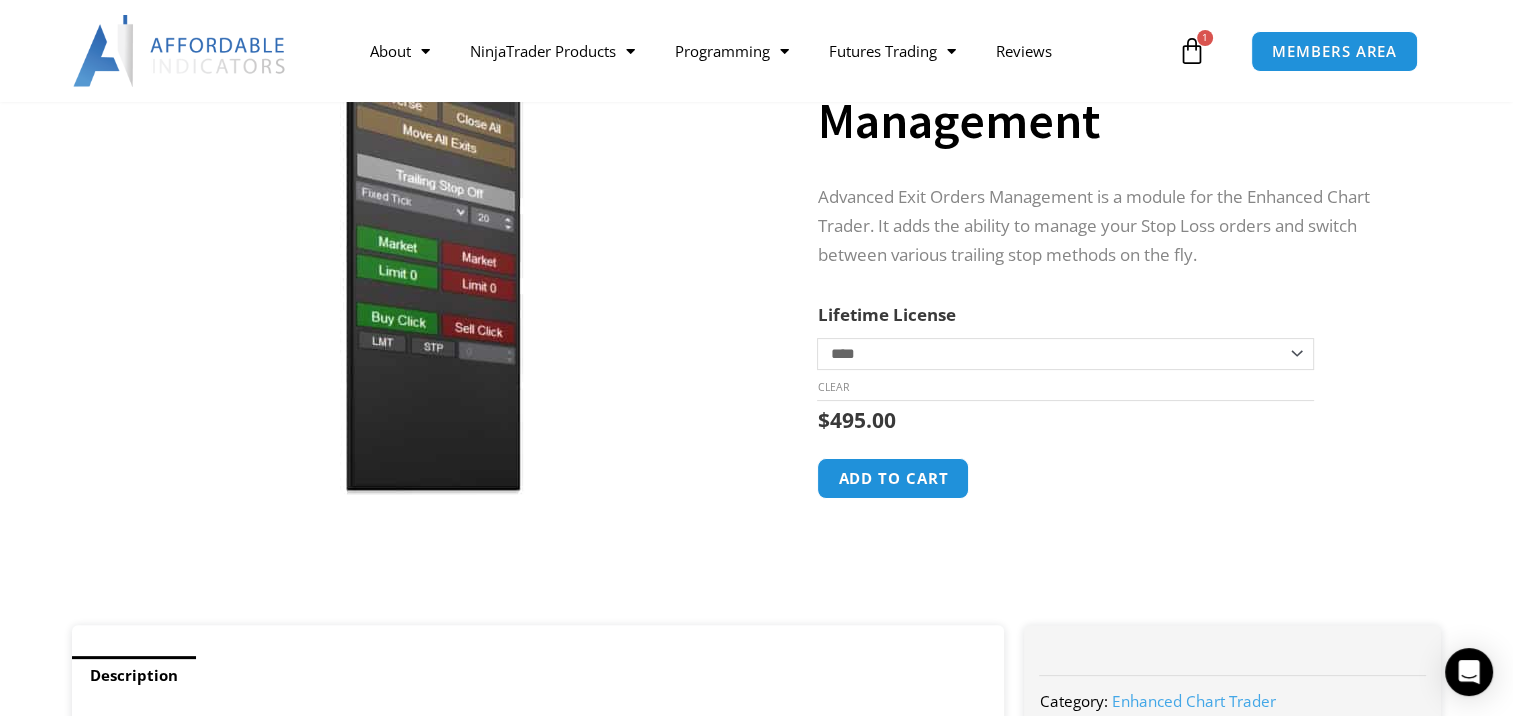 scroll, scrollTop: 400, scrollLeft: 0, axis: vertical 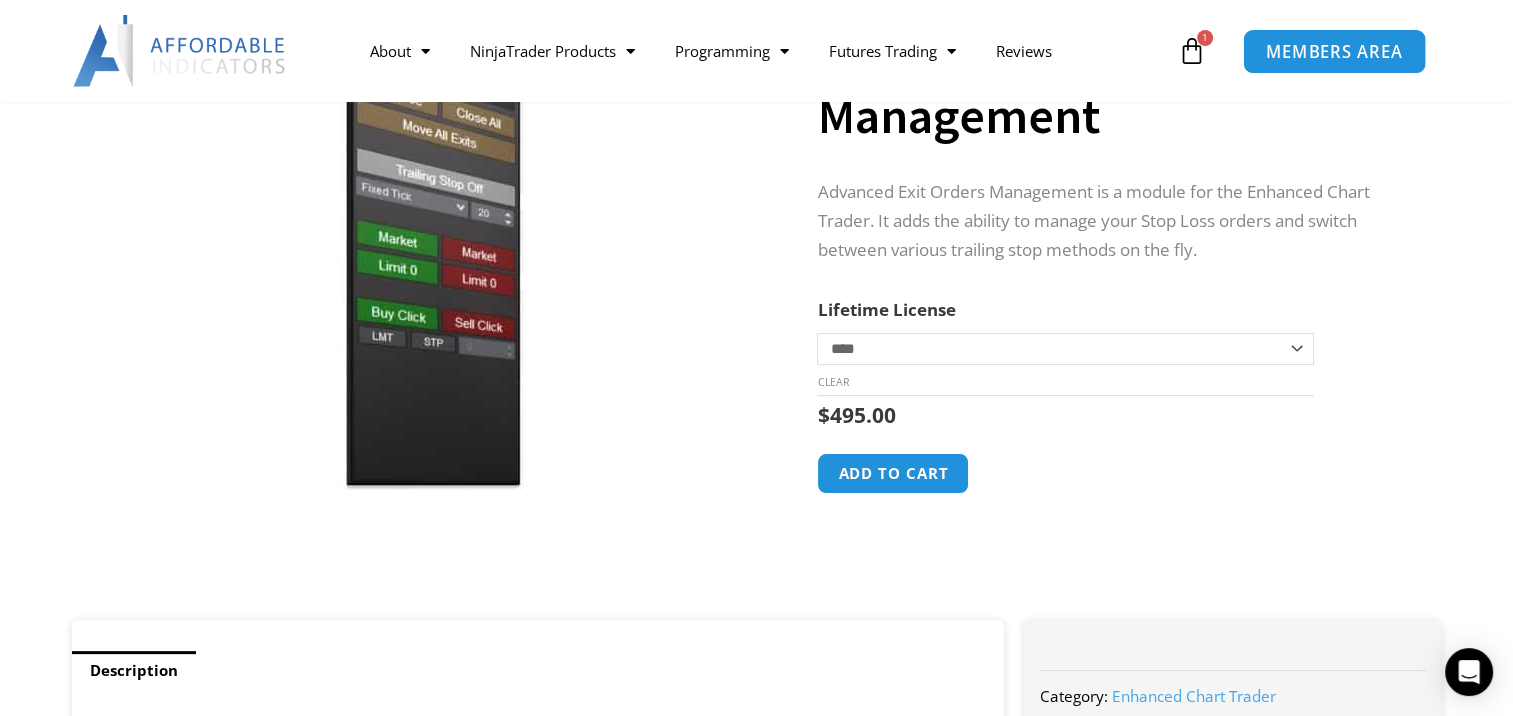 click on "MEMBERS AREA" at bounding box center [1334, 51] 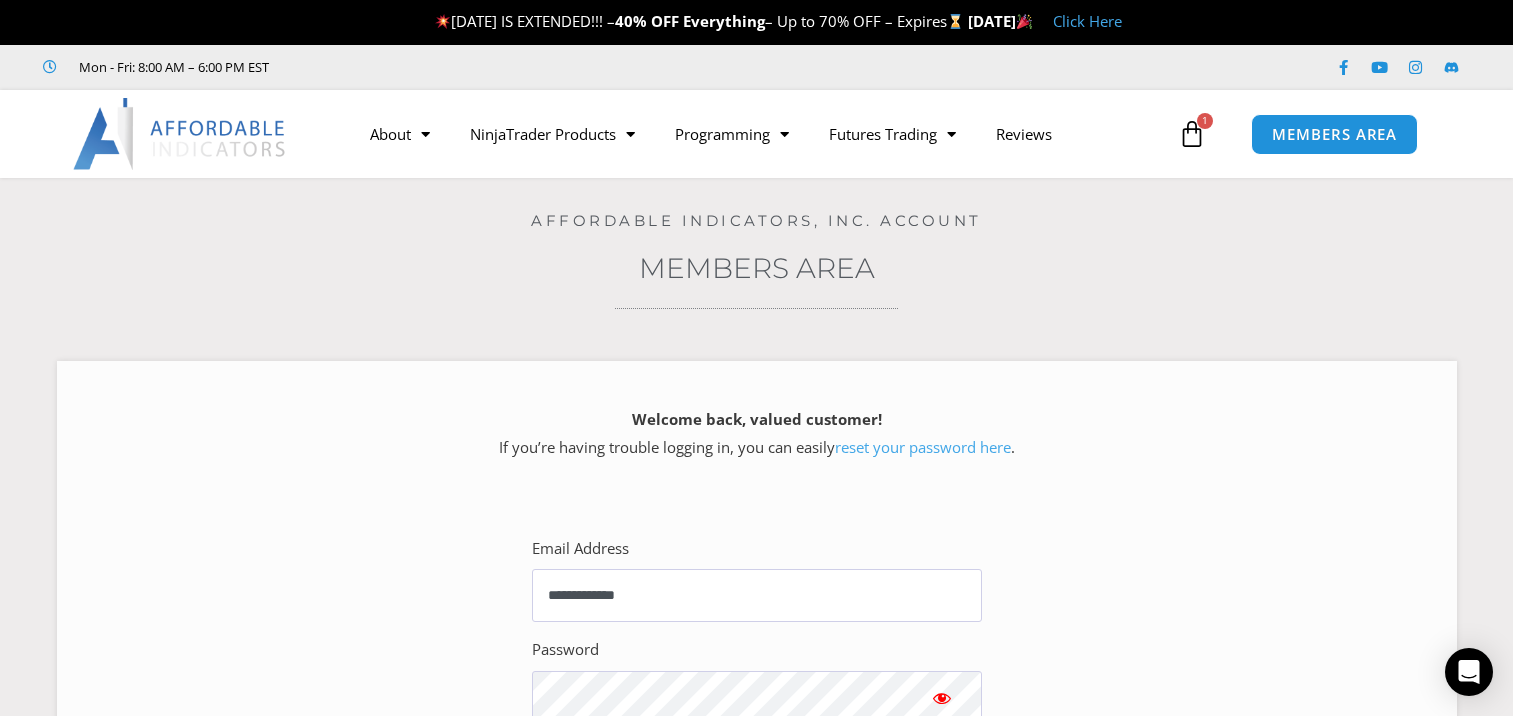 scroll, scrollTop: 0, scrollLeft: 0, axis: both 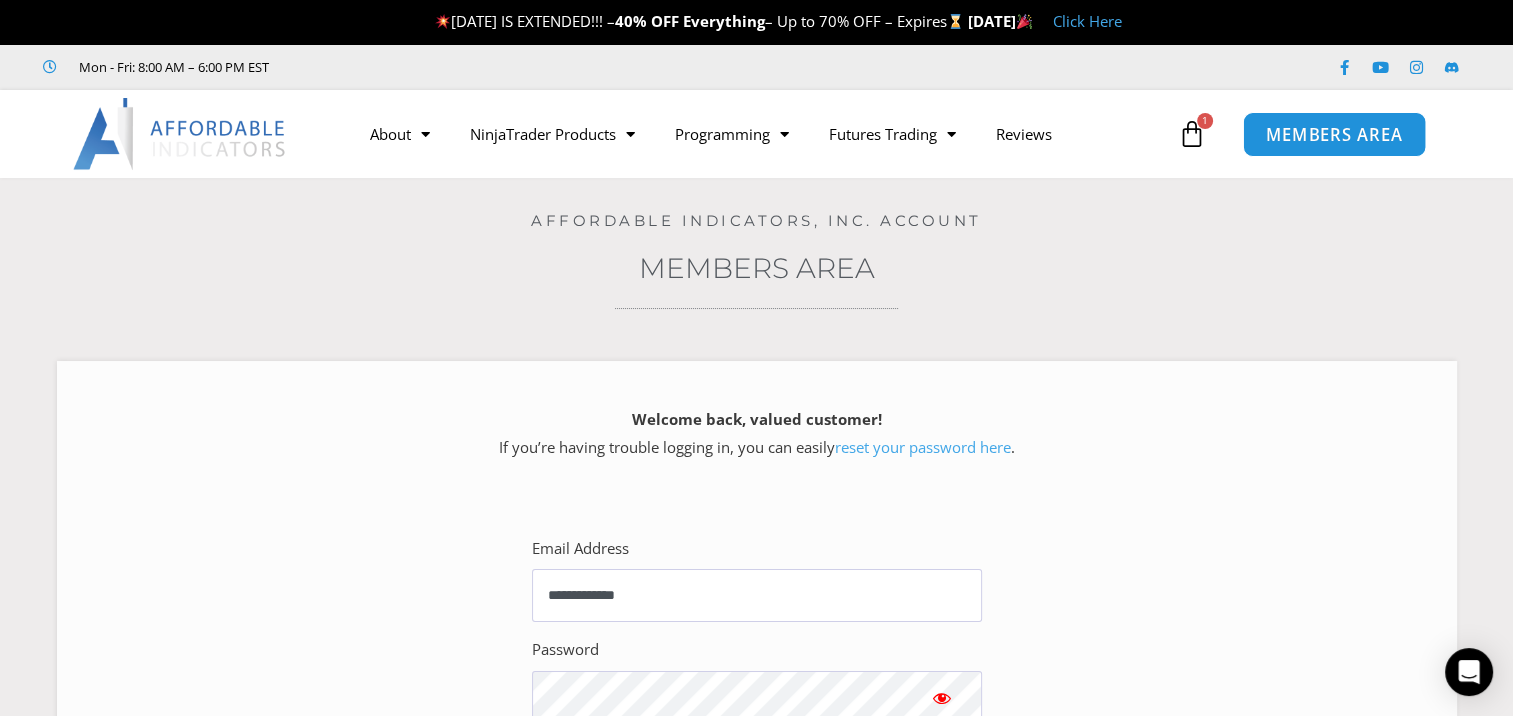 click on "MEMBERS AREA" at bounding box center [1334, 134] 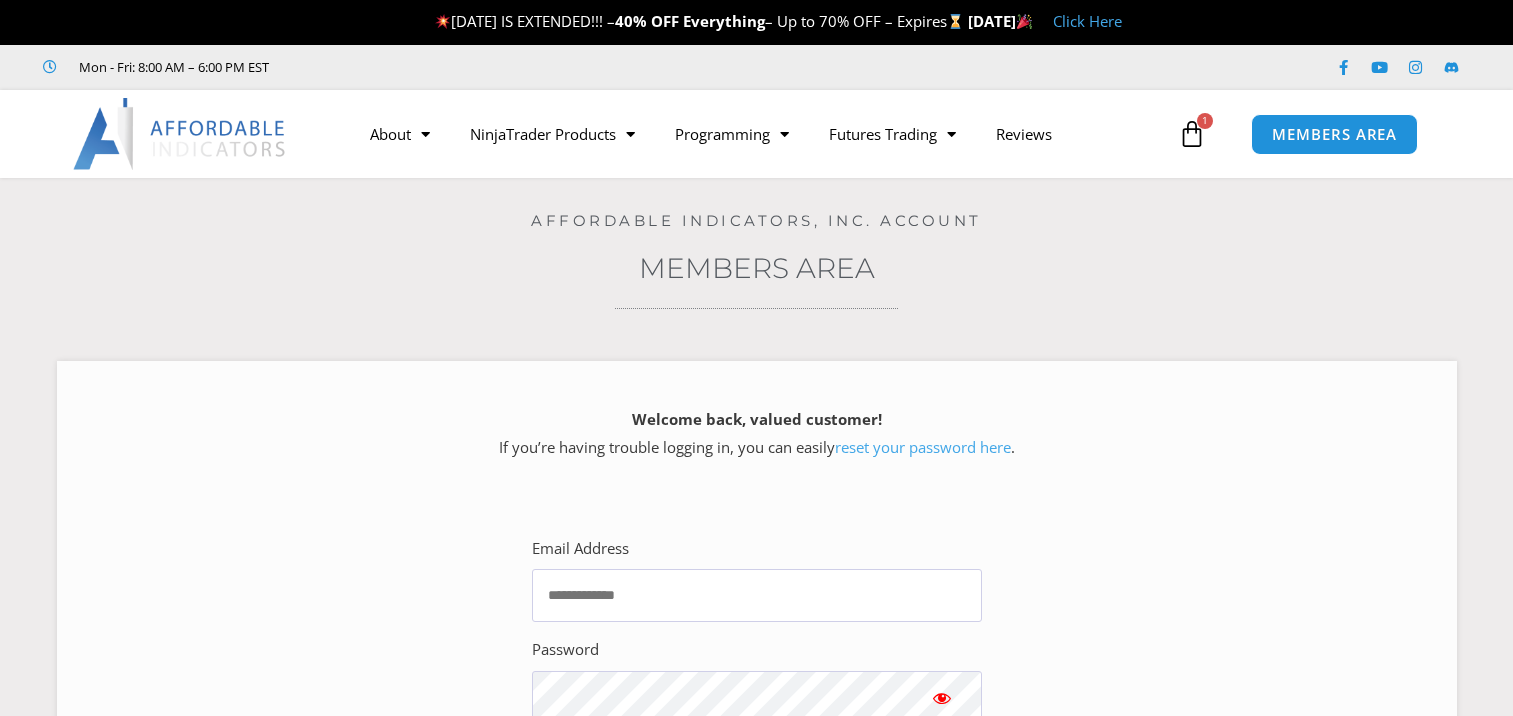 scroll, scrollTop: 0, scrollLeft: 0, axis: both 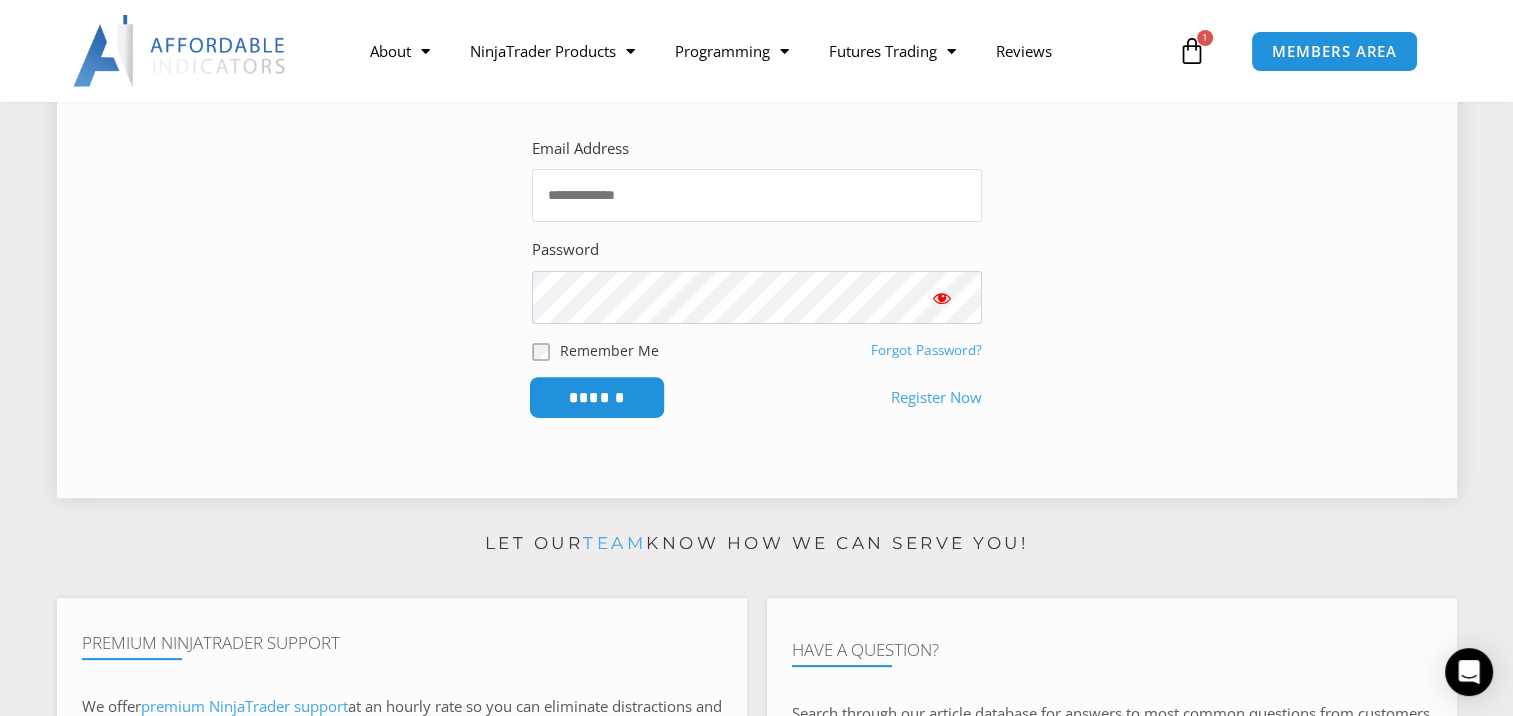 type on "**********" 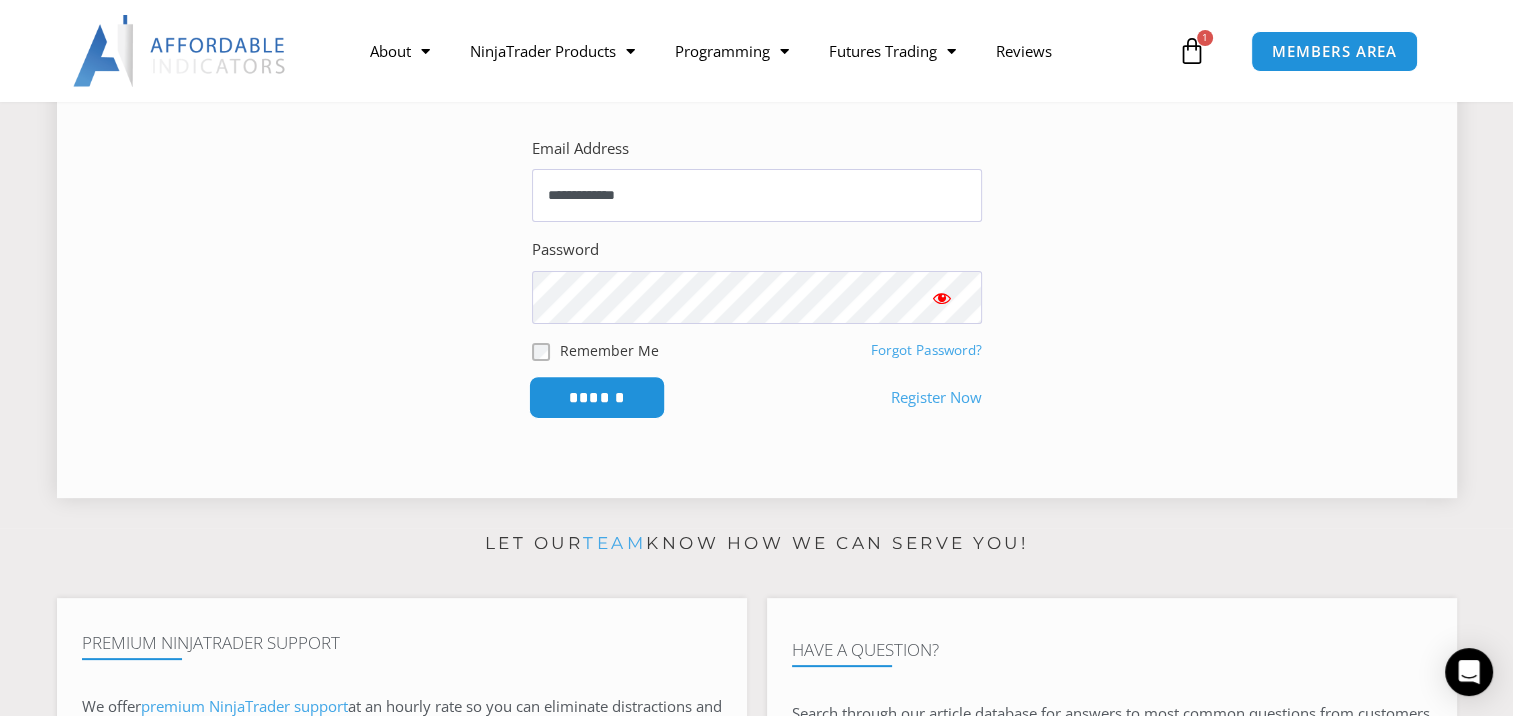 click on "******" at bounding box center [596, 397] 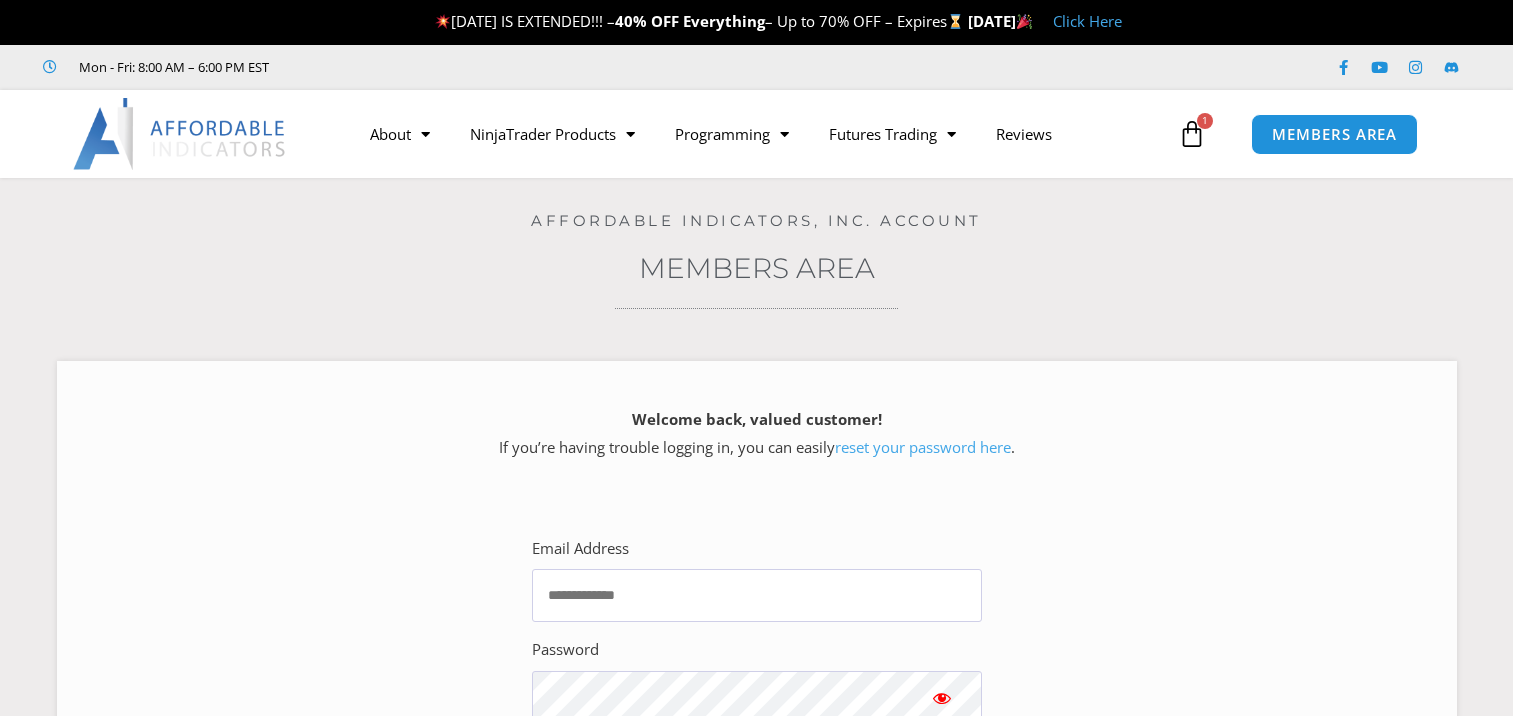scroll, scrollTop: 0, scrollLeft: 0, axis: both 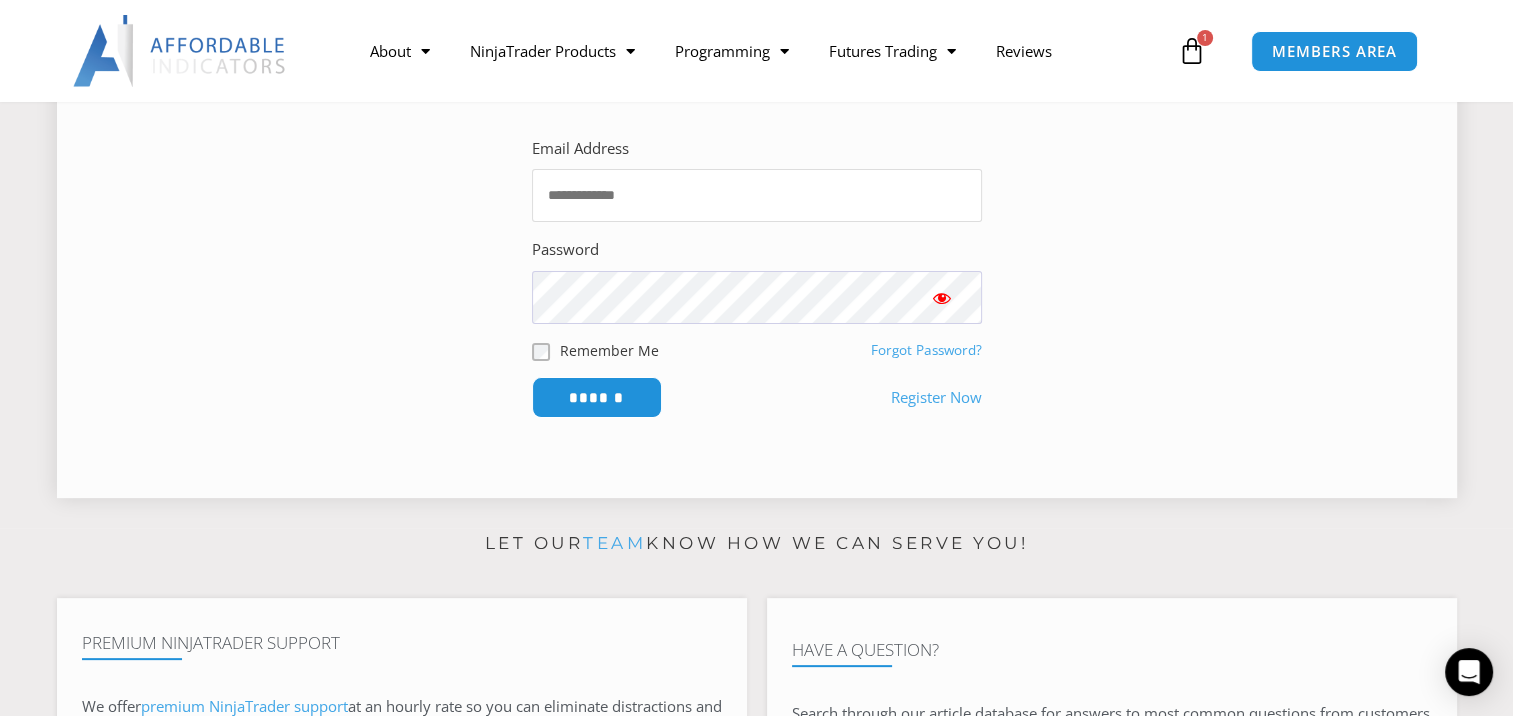 type on "**********" 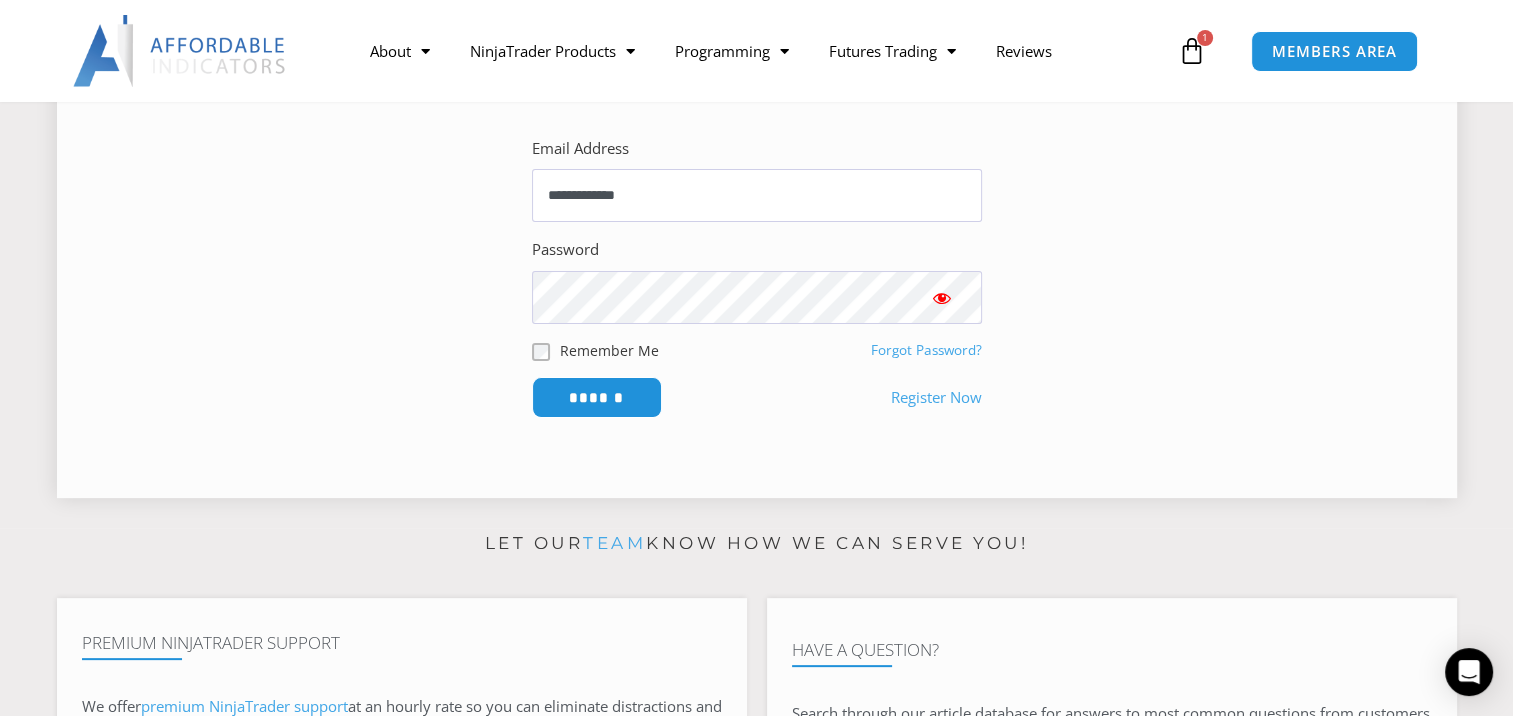 click at bounding box center (942, 298) 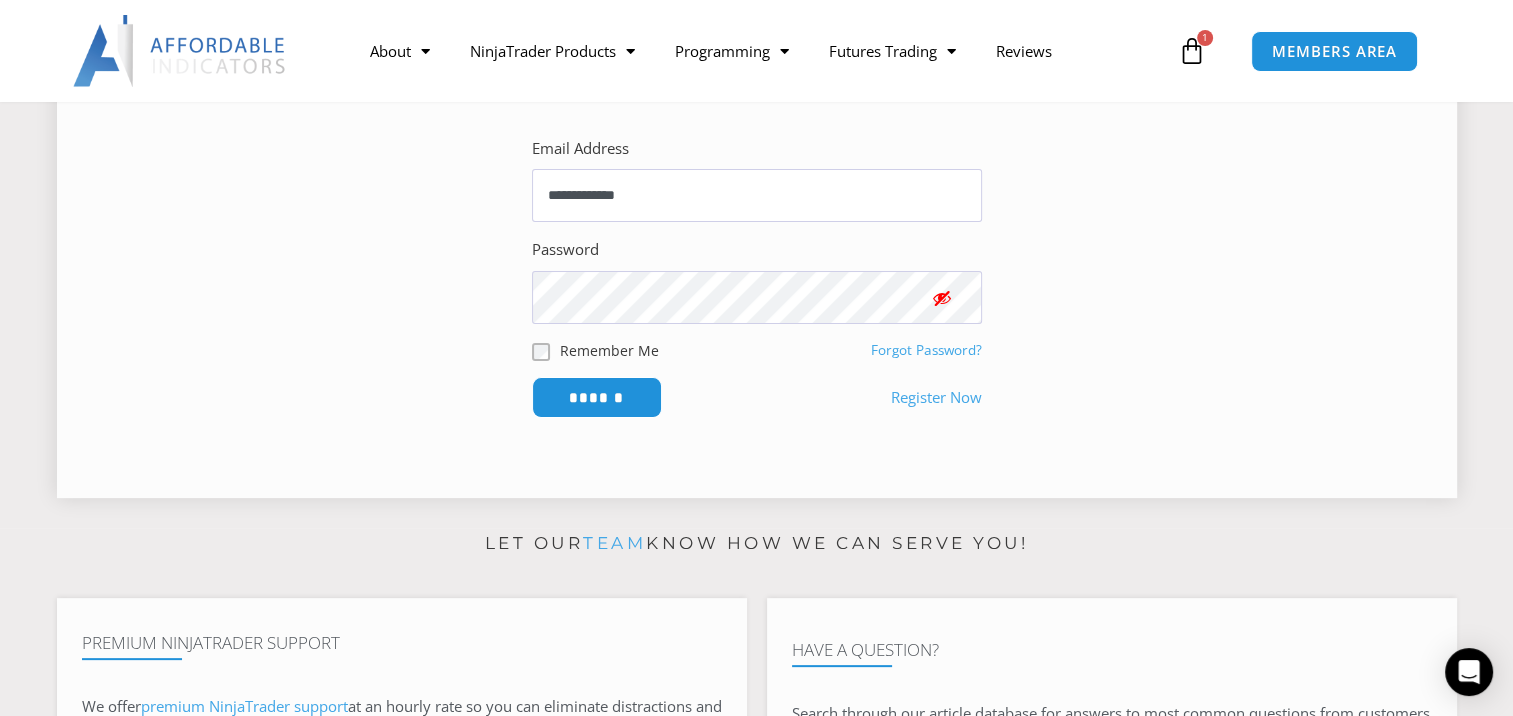 click on "Forgot Password?" at bounding box center (926, 350) 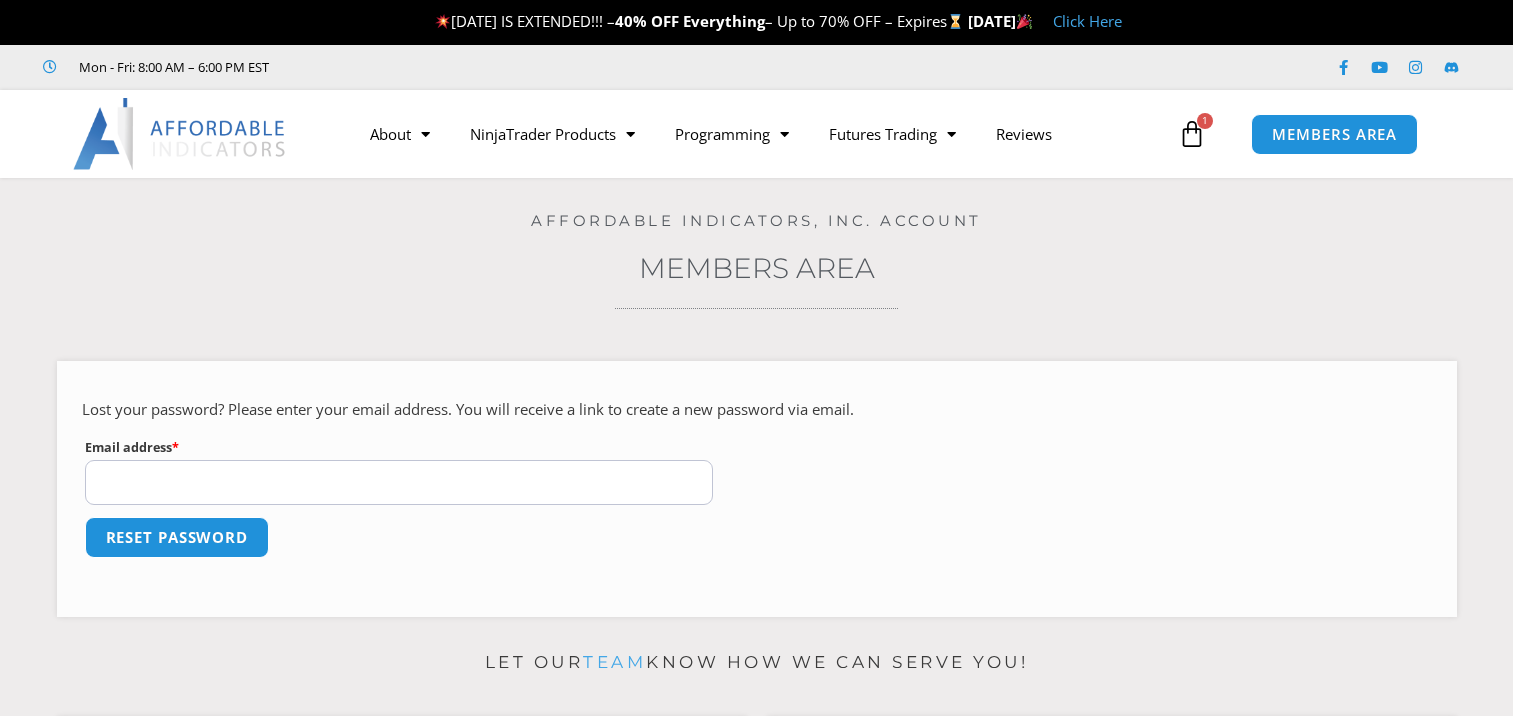 scroll, scrollTop: 0, scrollLeft: 0, axis: both 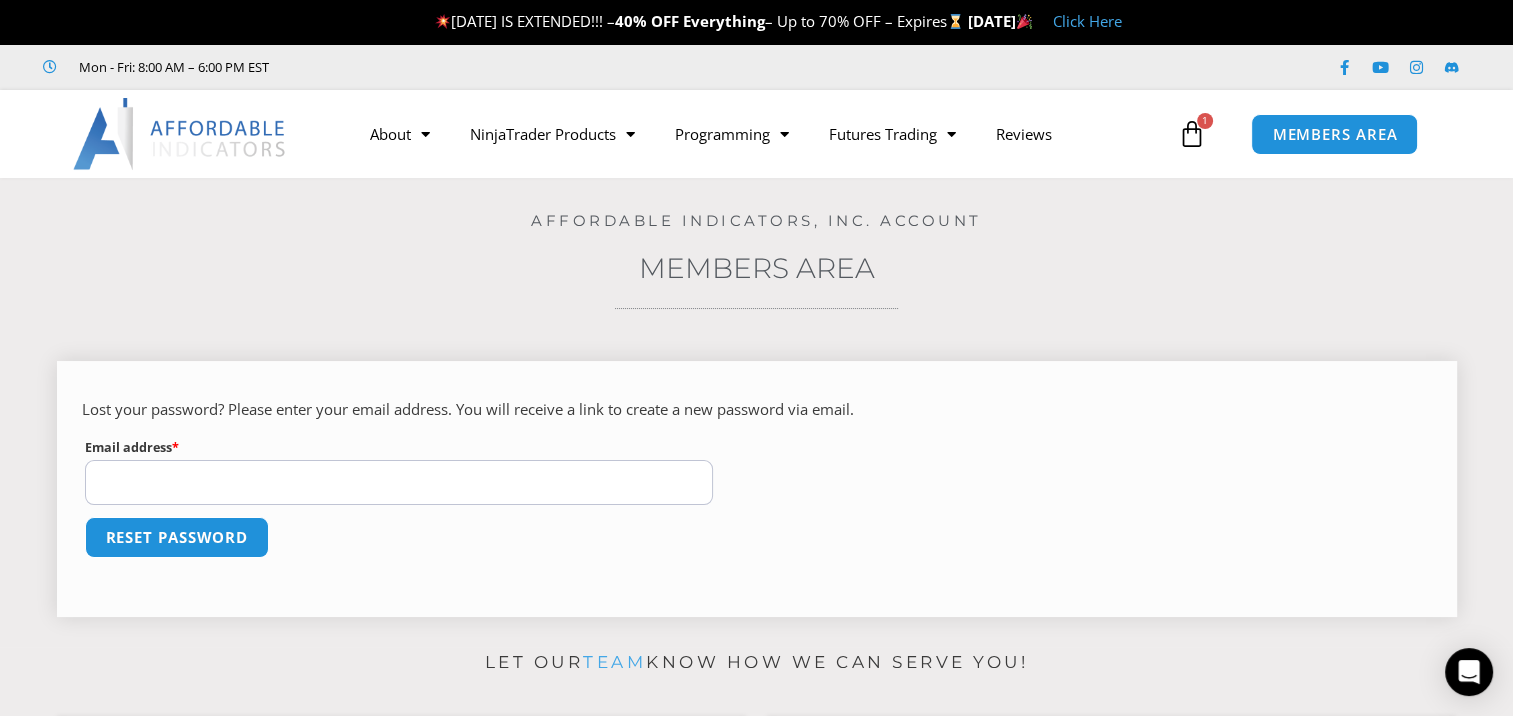 click on "Email address  * Required" at bounding box center [399, 482] 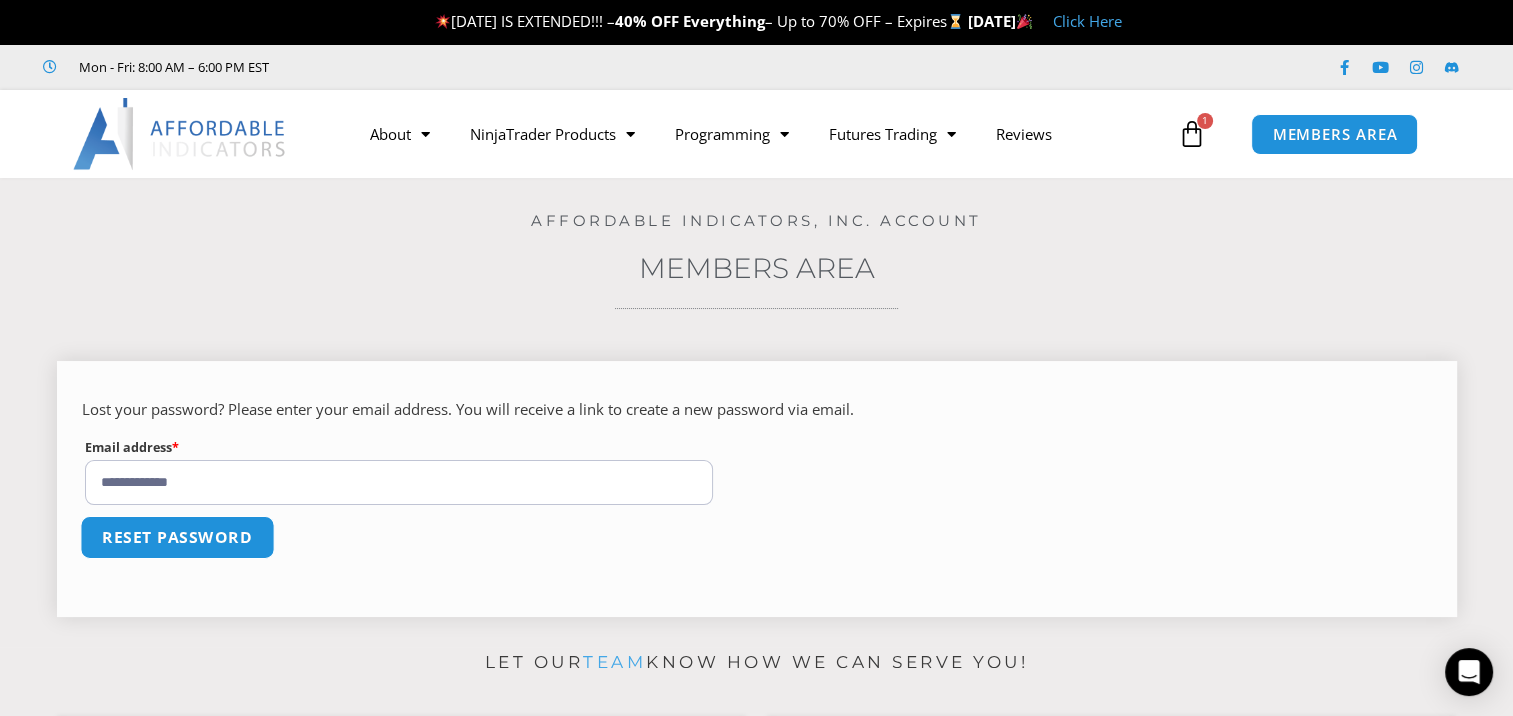 click on "Reset password" at bounding box center (177, 537) 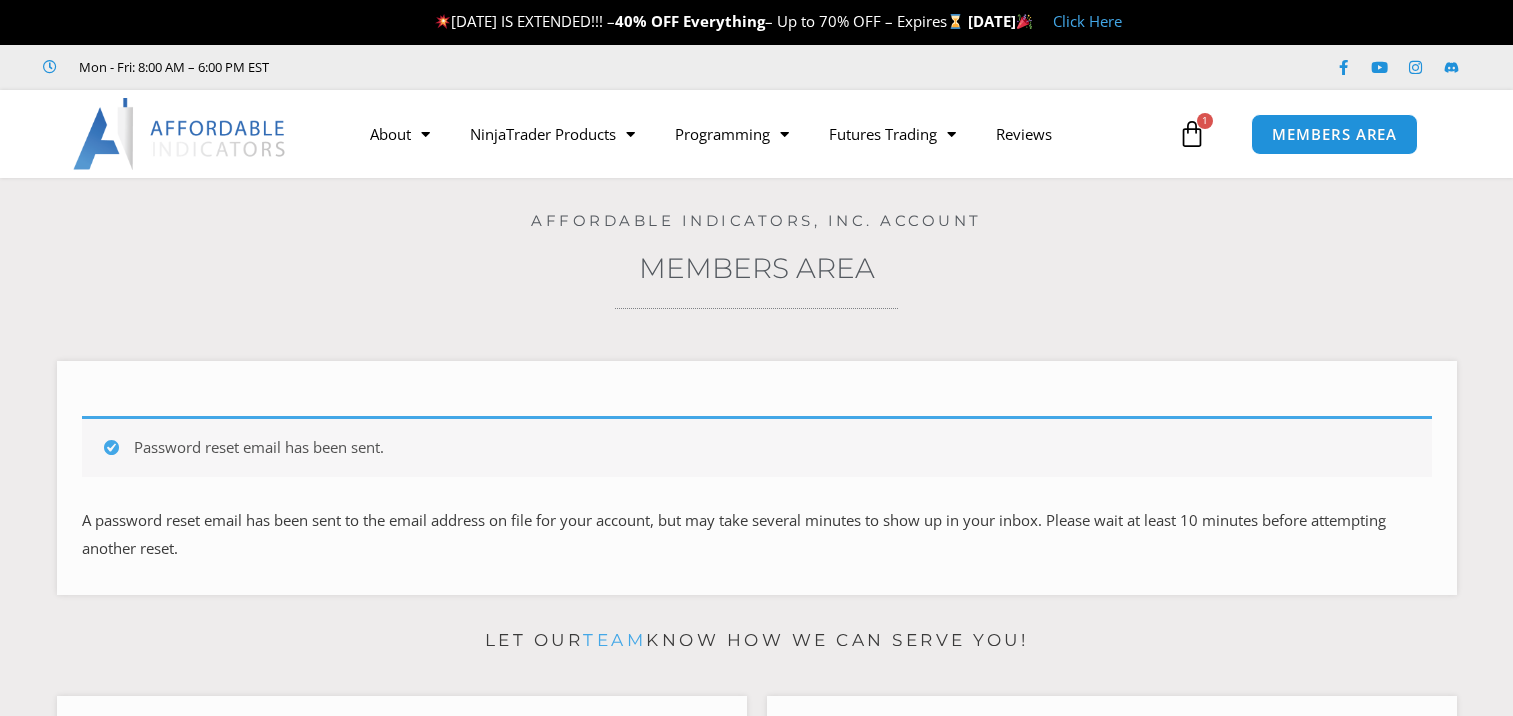 scroll, scrollTop: 0, scrollLeft: 0, axis: both 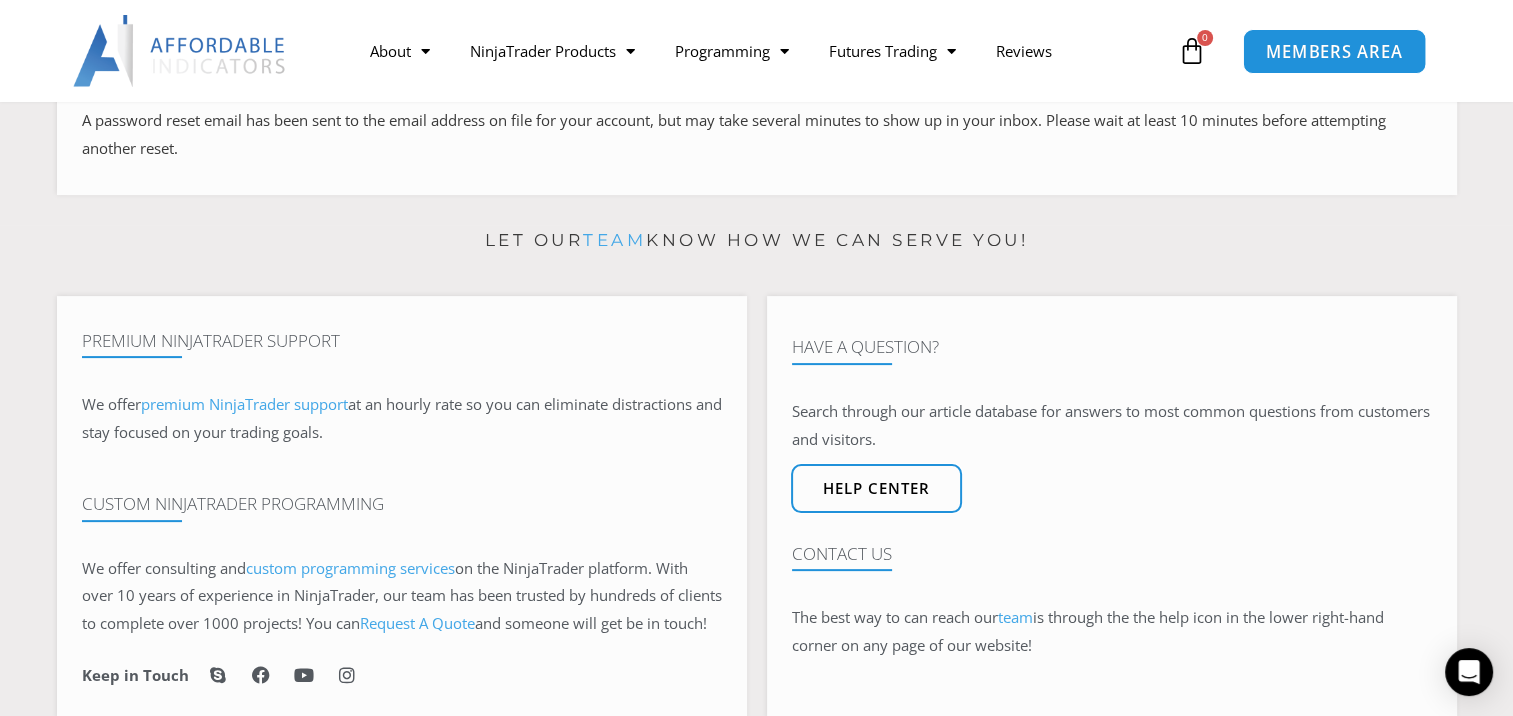 click on "MEMBERS AREA" at bounding box center (1334, 50) 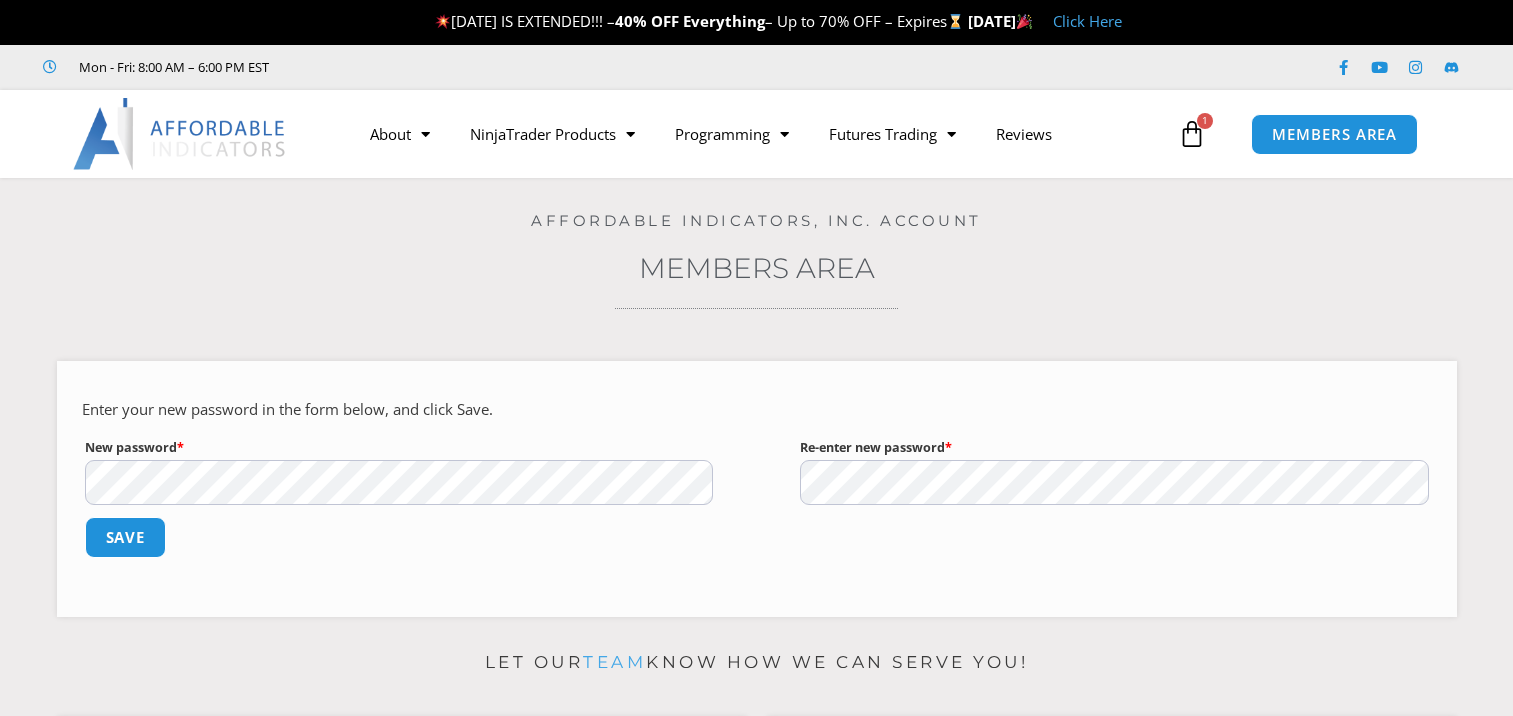 scroll, scrollTop: 0, scrollLeft: 0, axis: both 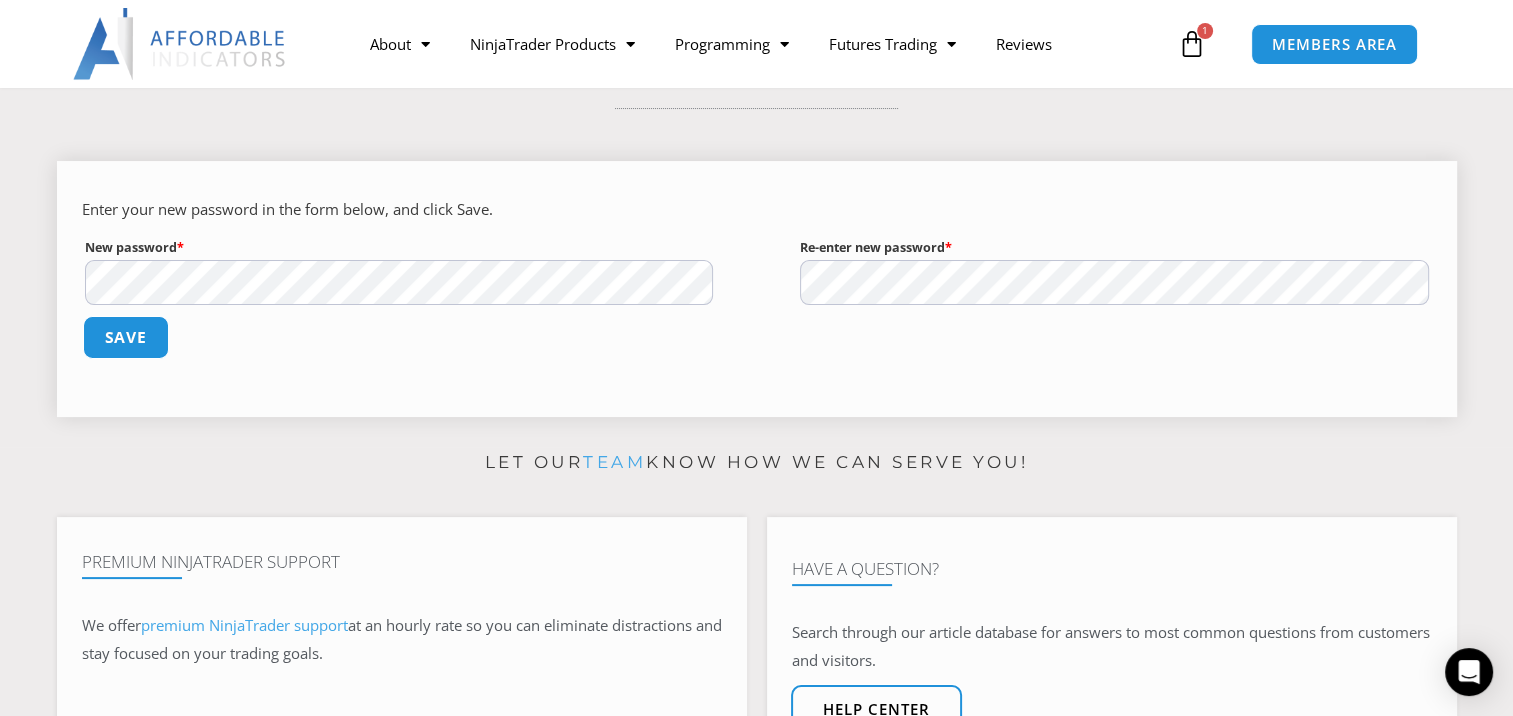 click on "Save" at bounding box center (125, 337) 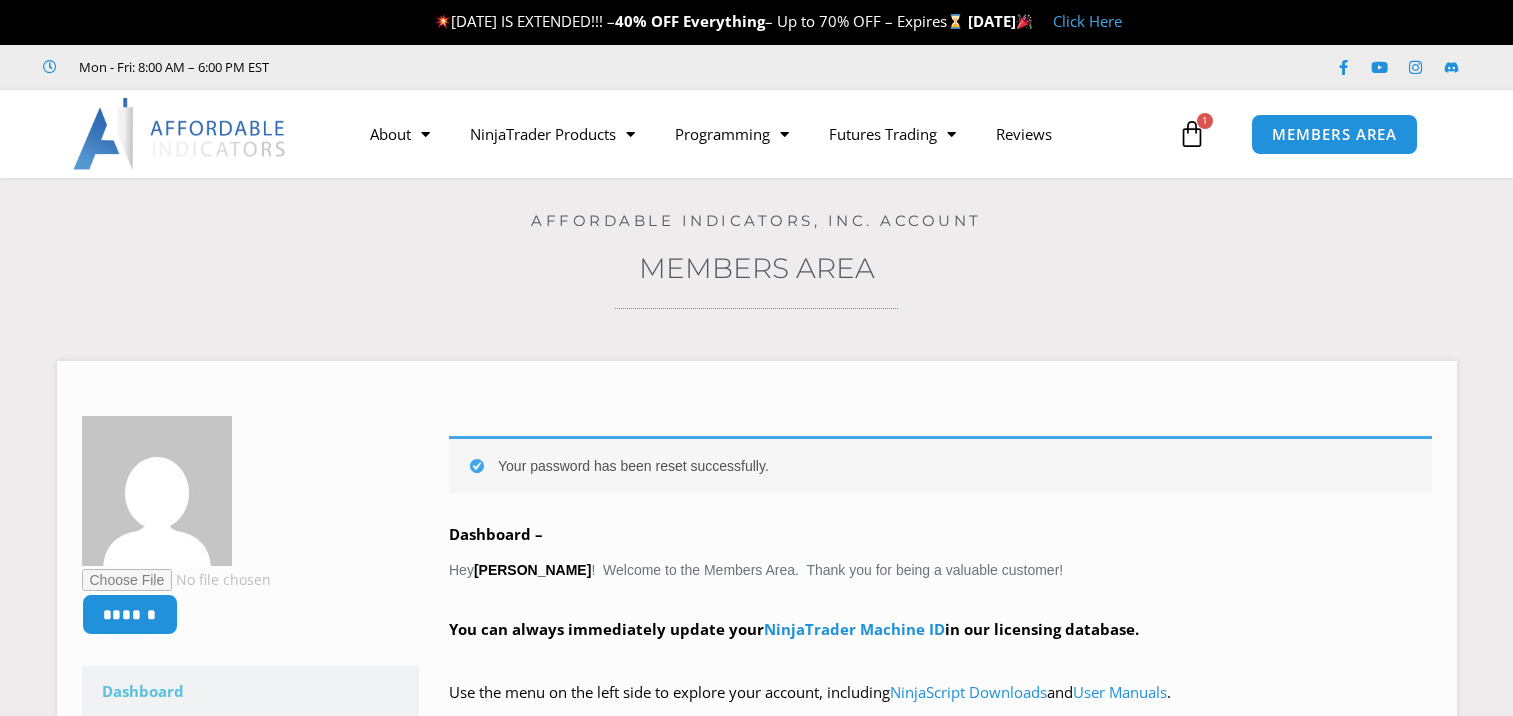 scroll, scrollTop: 0, scrollLeft: 0, axis: both 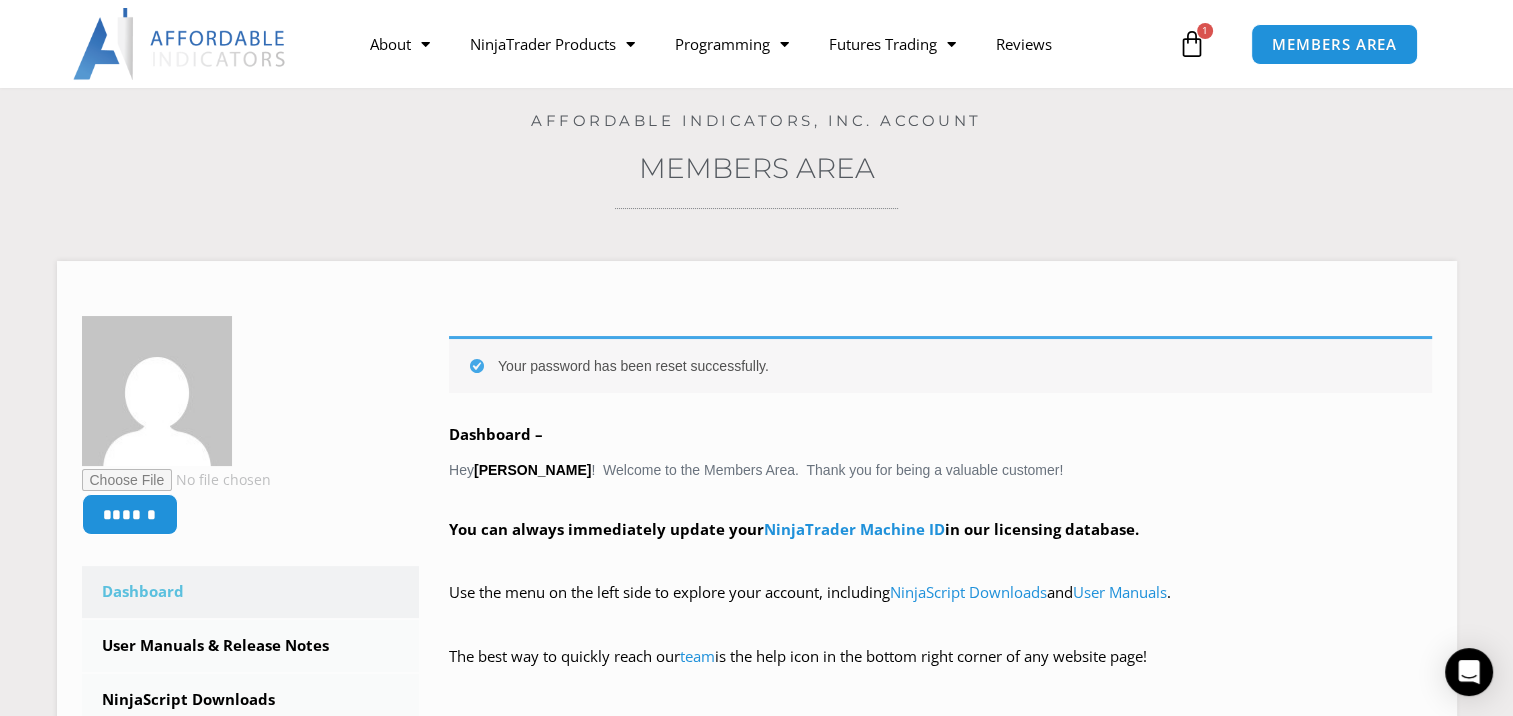 click on "1" at bounding box center (1205, 31) 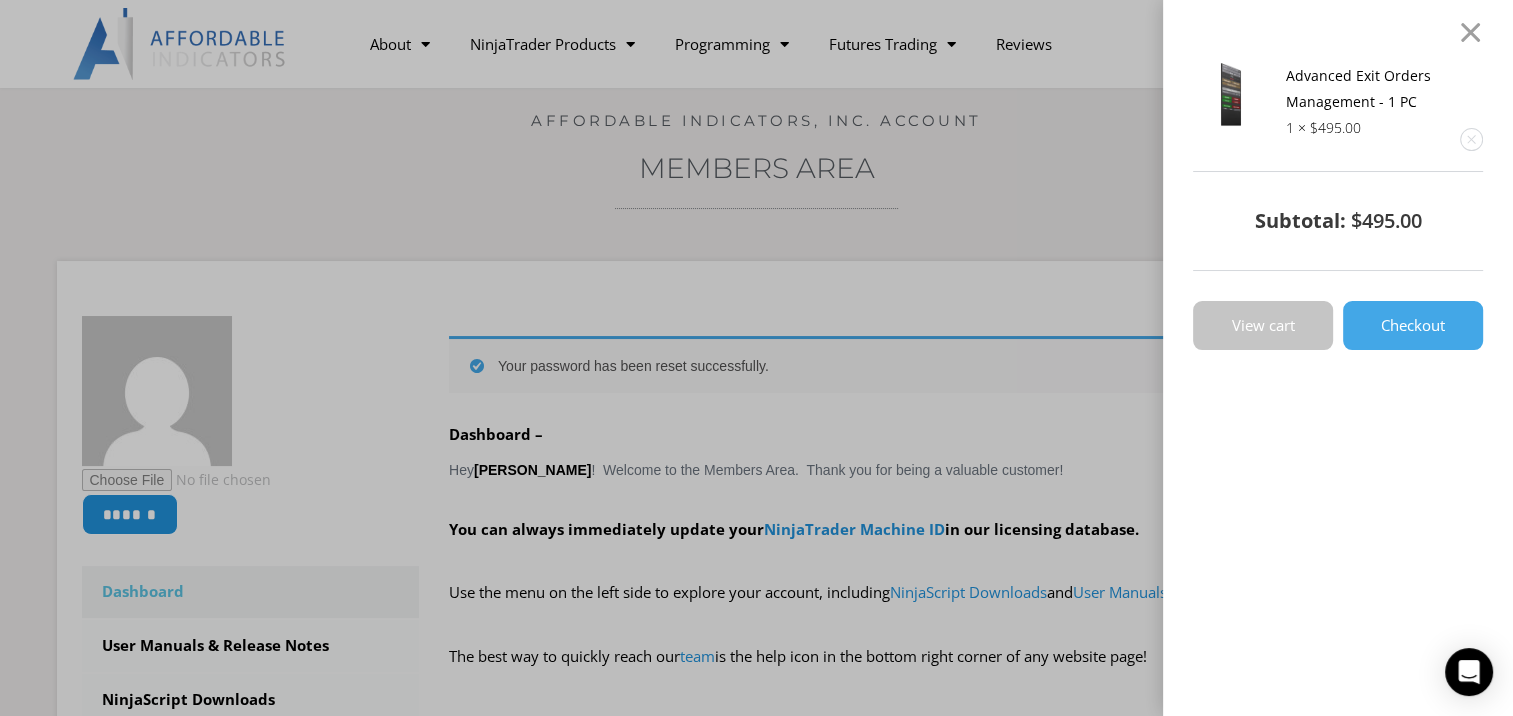 click on "View cart" at bounding box center [1263, 325] 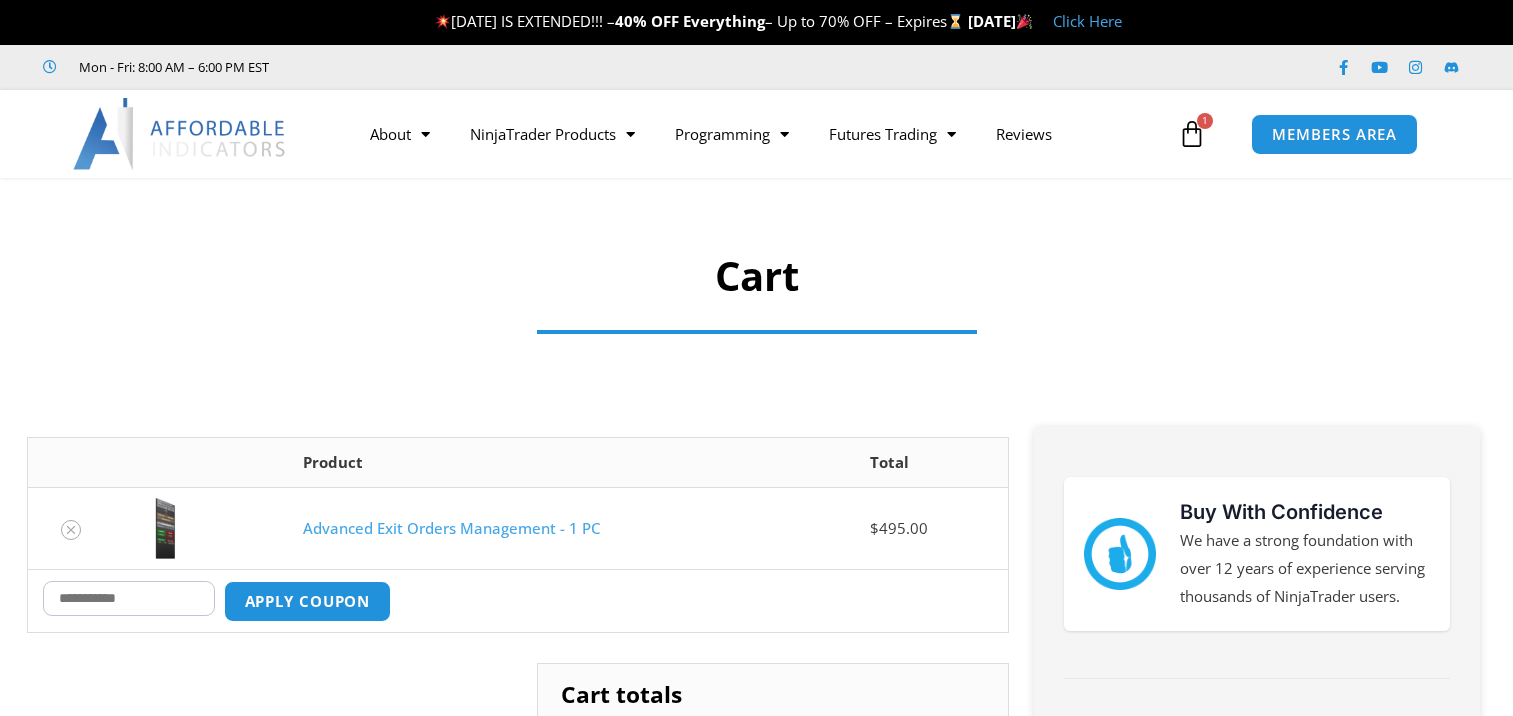 scroll, scrollTop: 0, scrollLeft: 0, axis: both 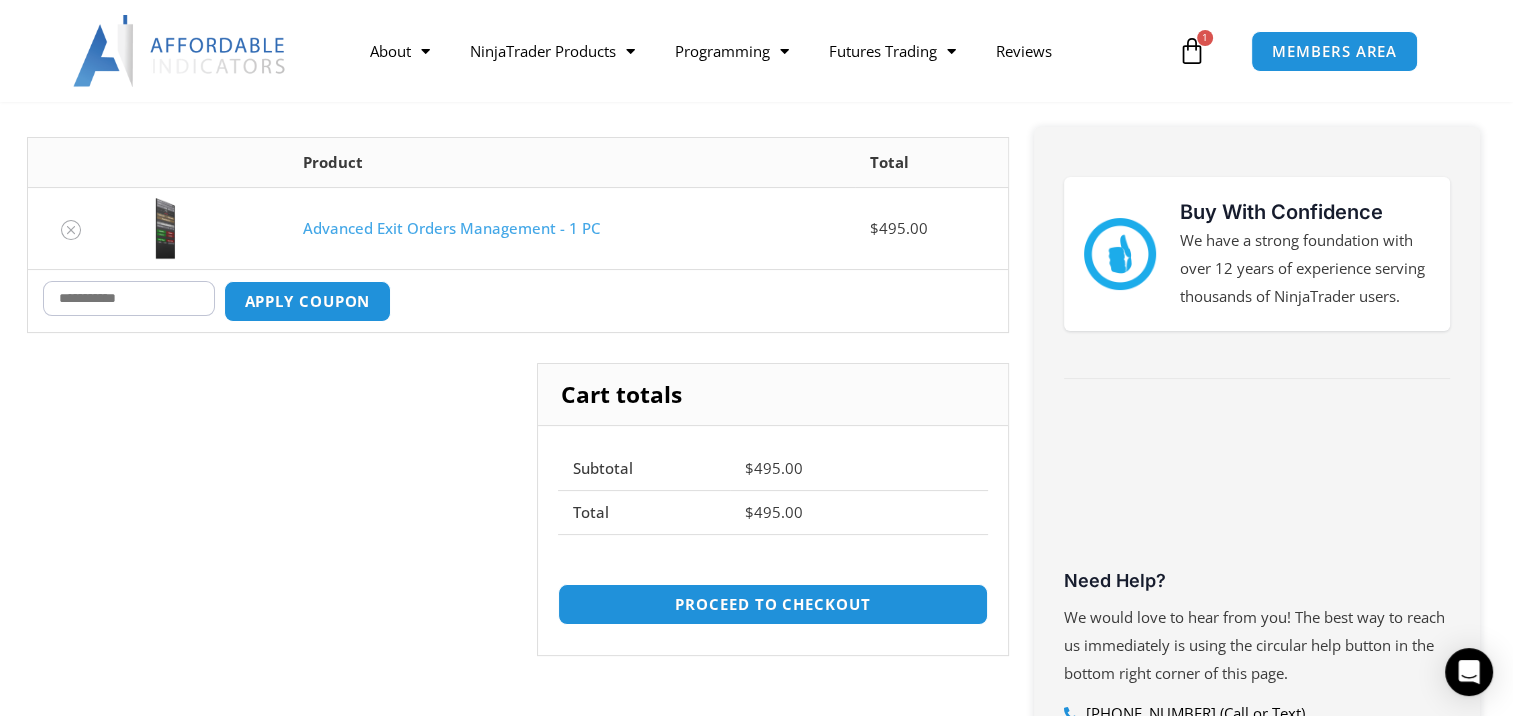 click on "Coupon:" at bounding box center [129, 298] 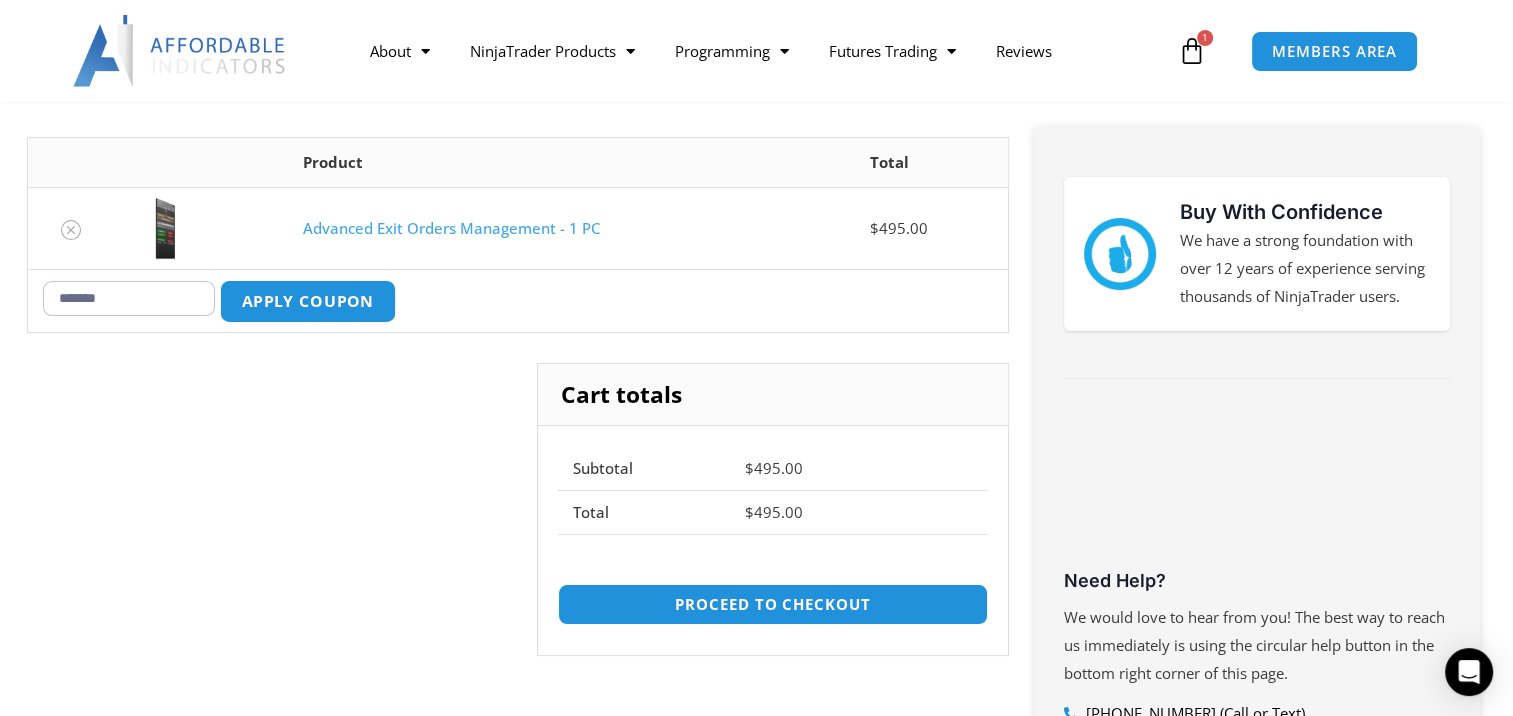 type on "*******" 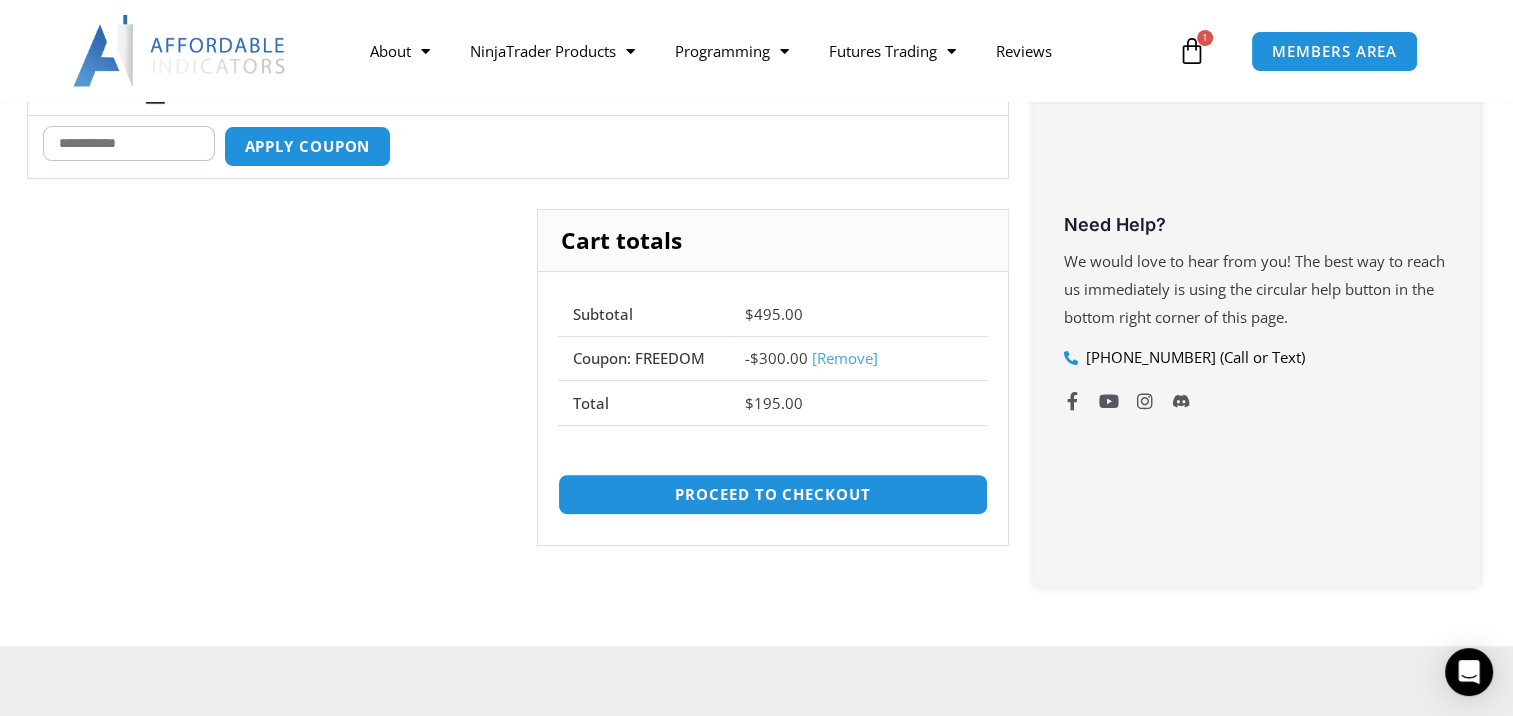 scroll, scrollTop: 656, scrollLeft: 0, axis: vertical 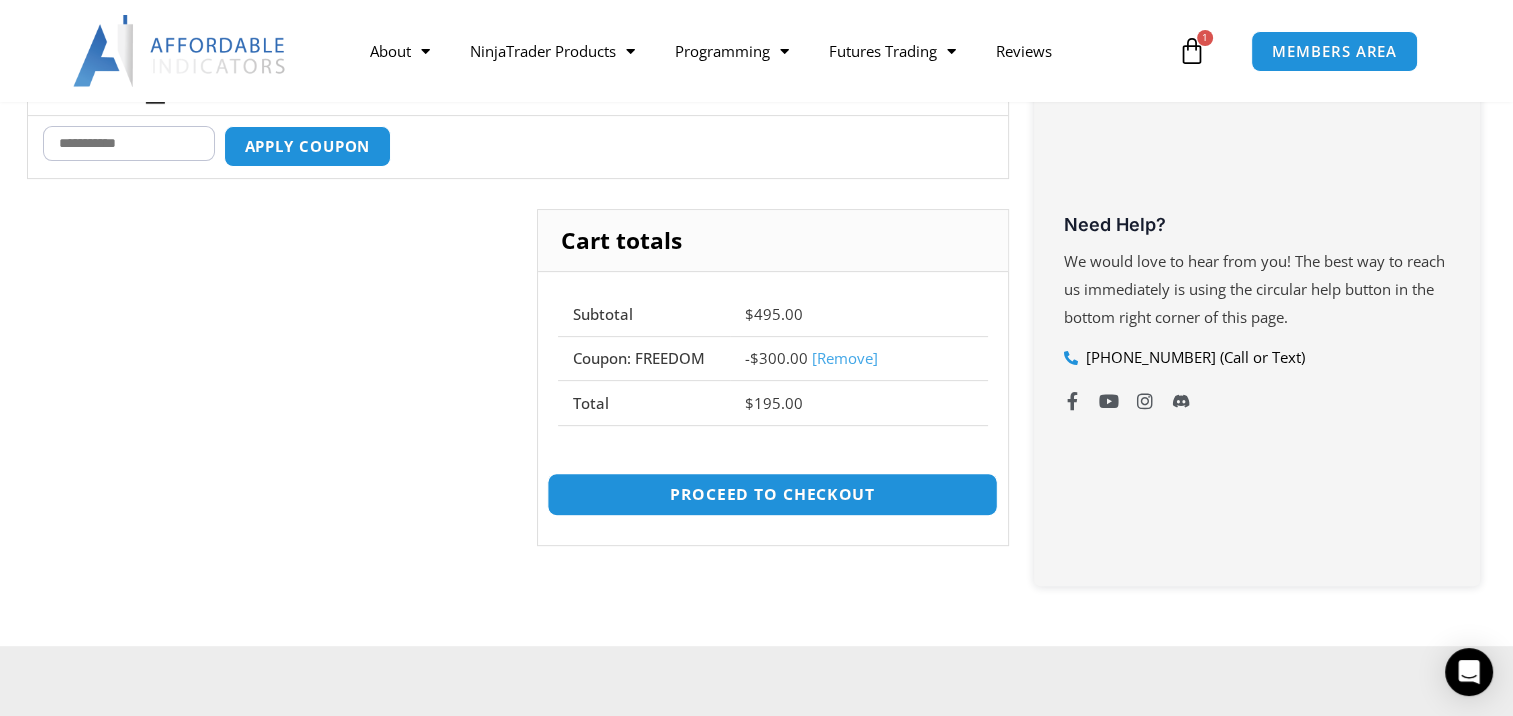 click on "Proceed to checkout" at bounding box center [772, 494] 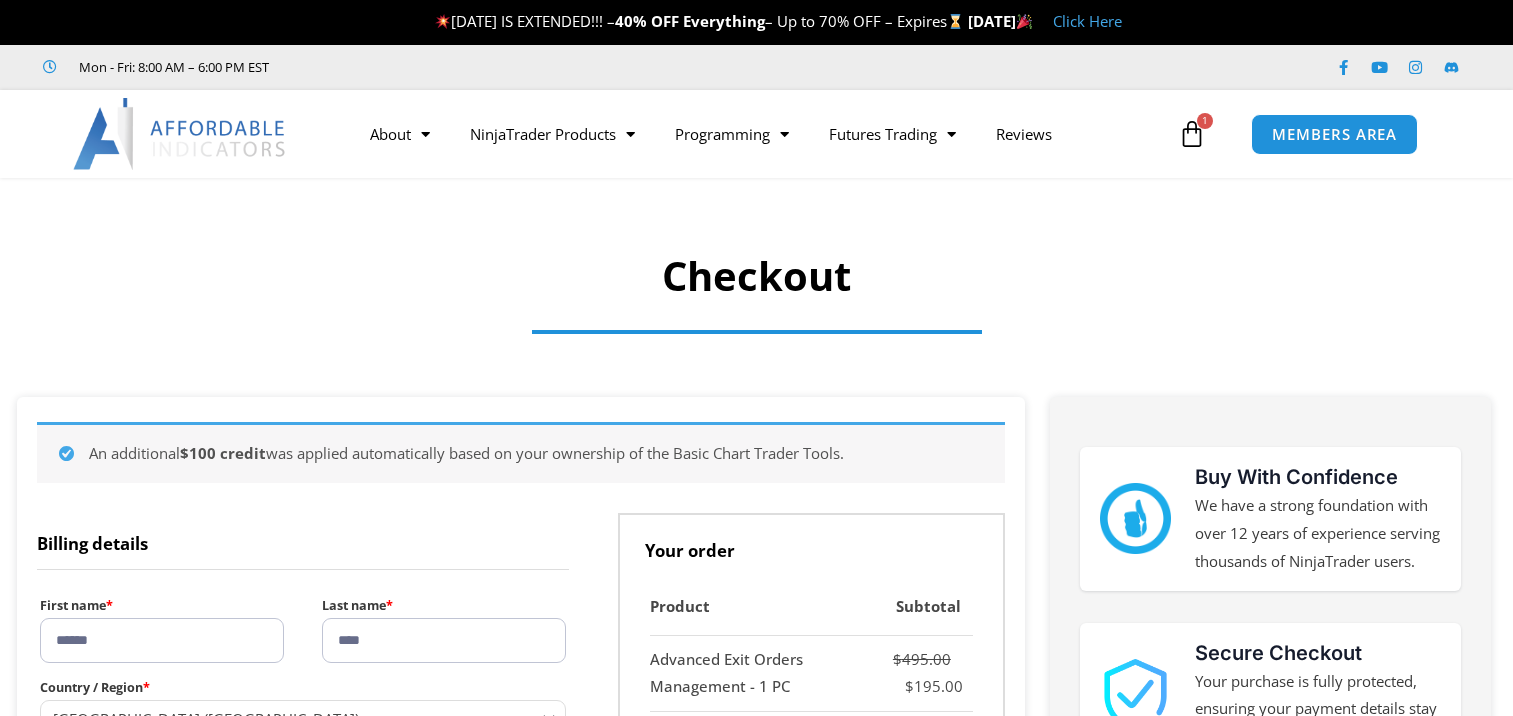 select on "**" 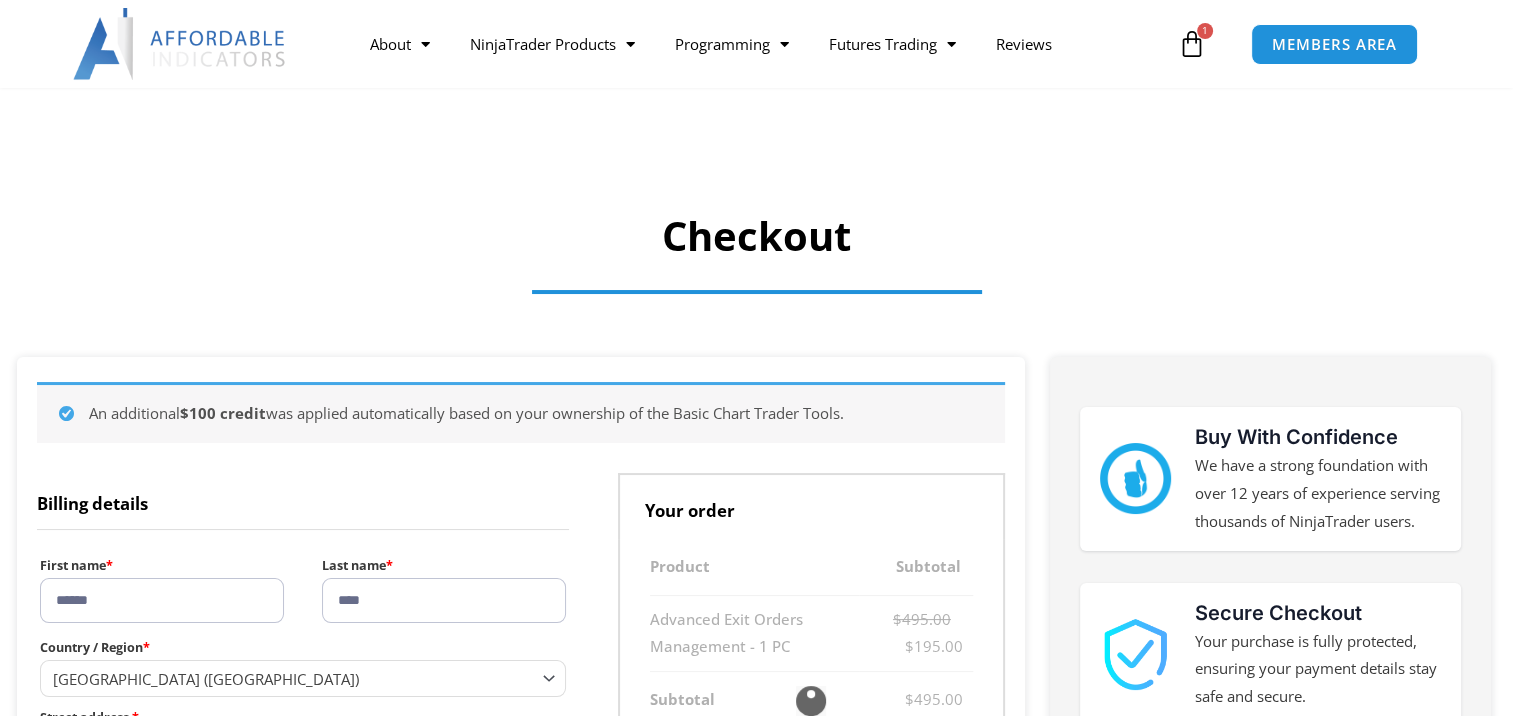 scroll, scrollTop: 0, scrollLeft: 0, axis: both 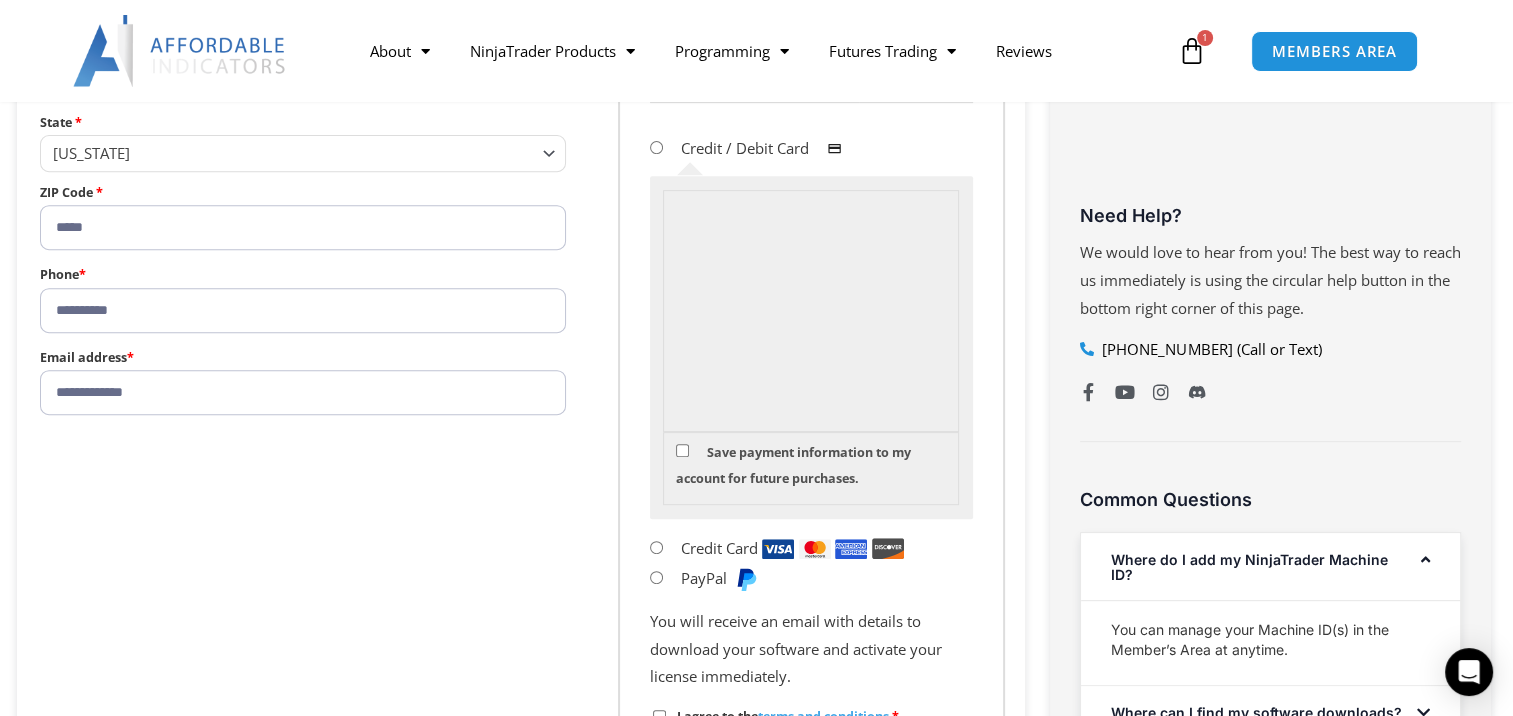 click on "PayPal" at bounding box center (811, 578) 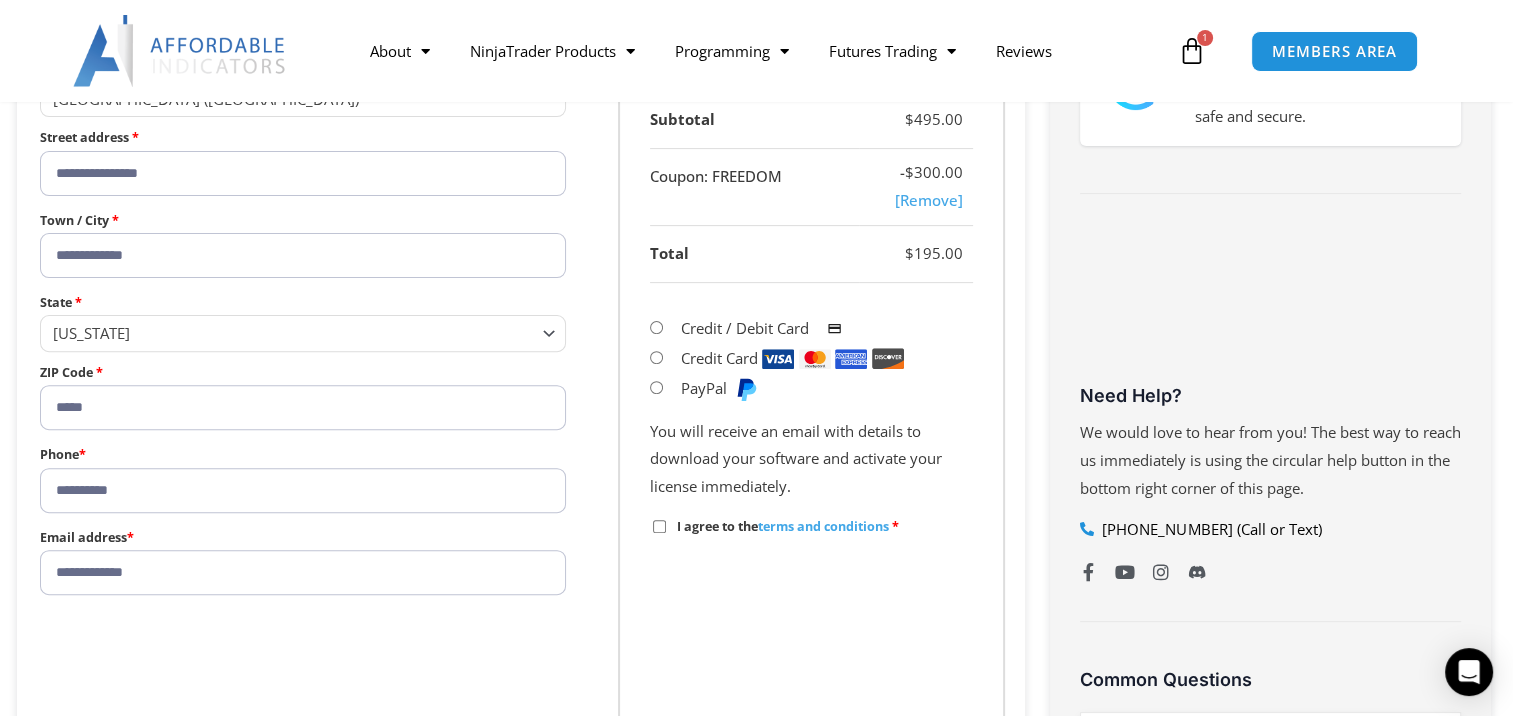 scroll, scrollTop: 622, scrollLeft: 0, axis: vertical 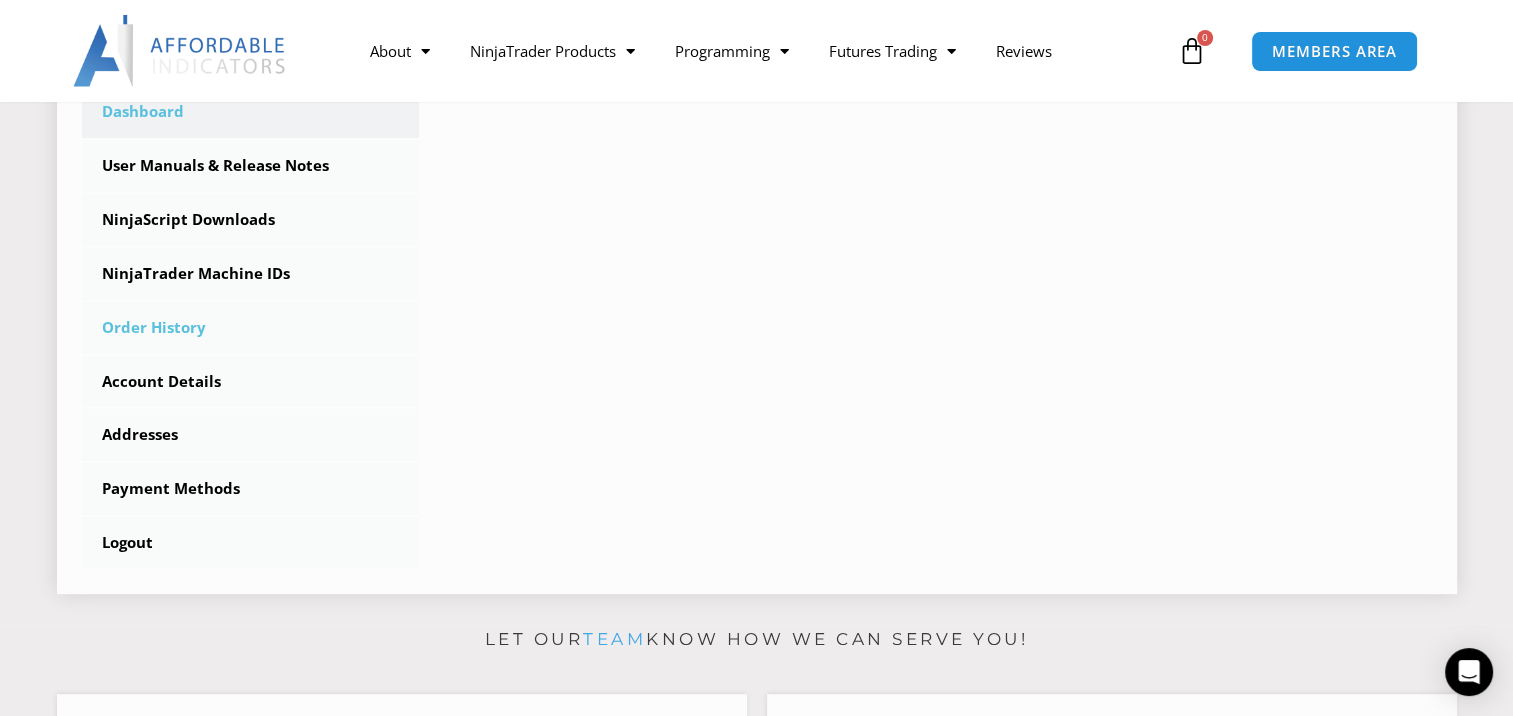 click on "Order History" at bounding box center [251, 328] 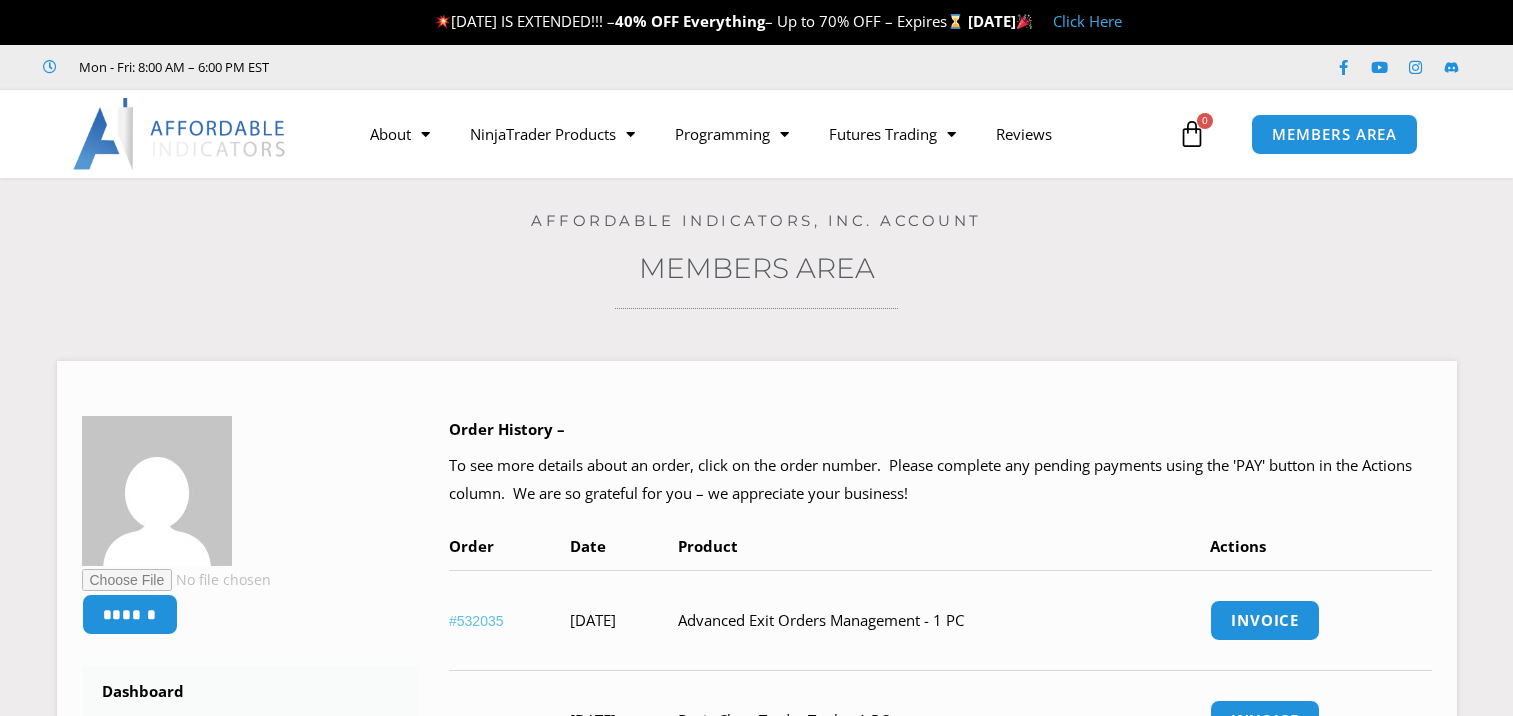 scroll, scrollTop: 0, scrollLeft: 0, axis: both 